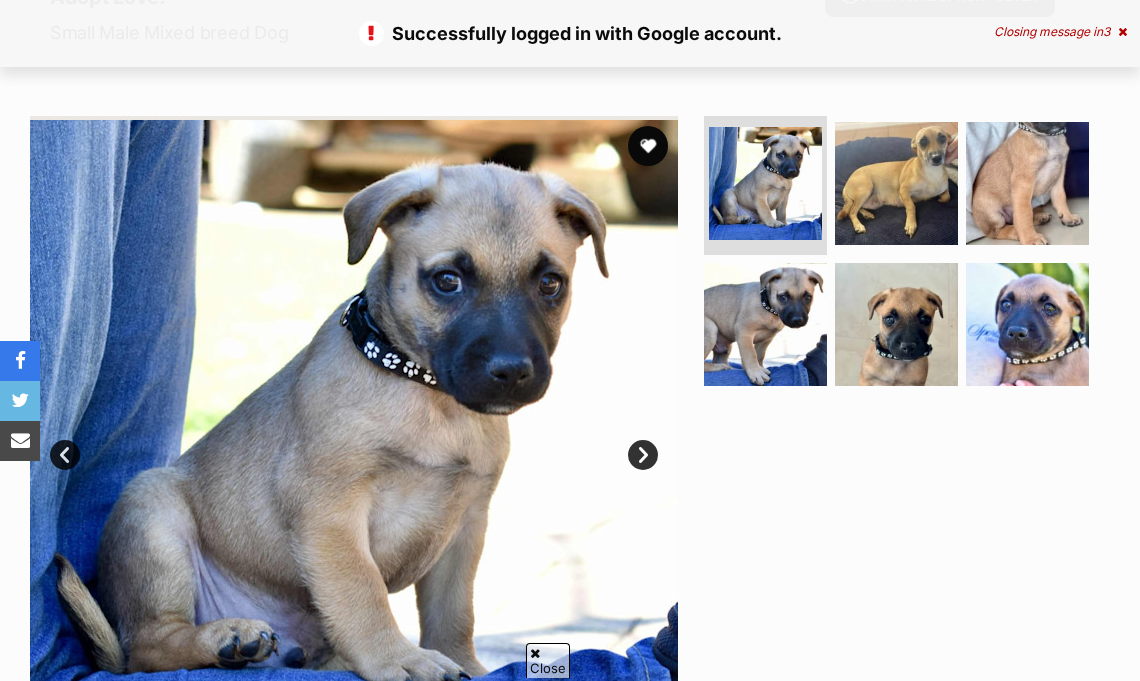 scroll, scrollTop: 300, scrollLeft: 0, axis: vertical 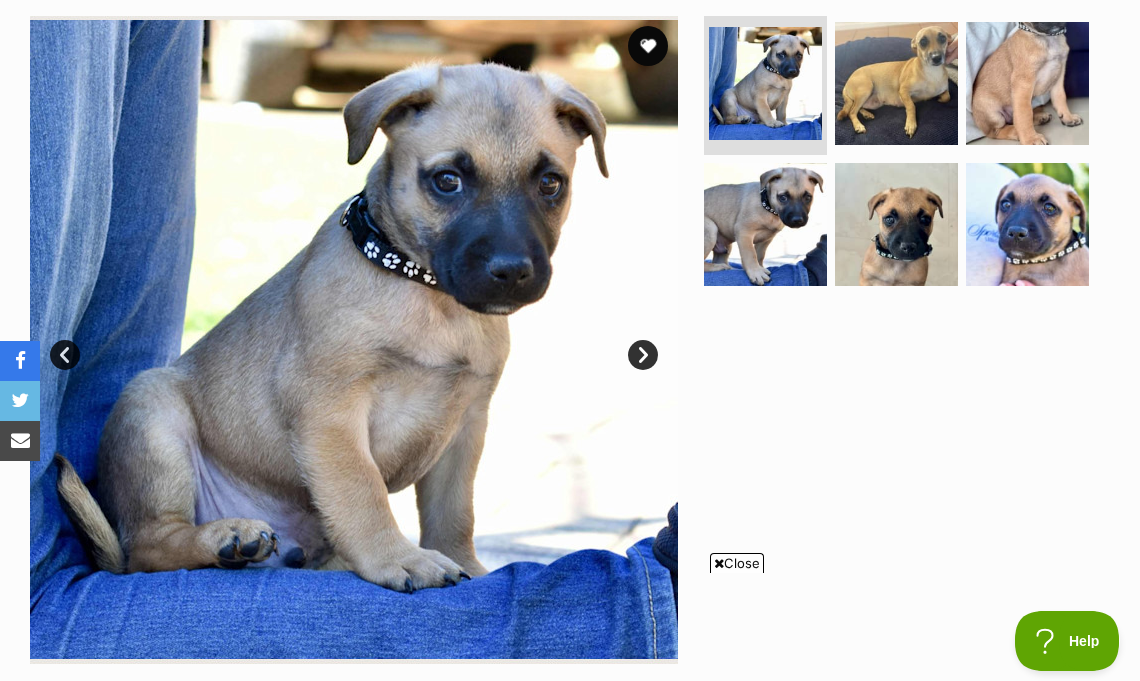 click on "Next" at bounding box center (643, 355) 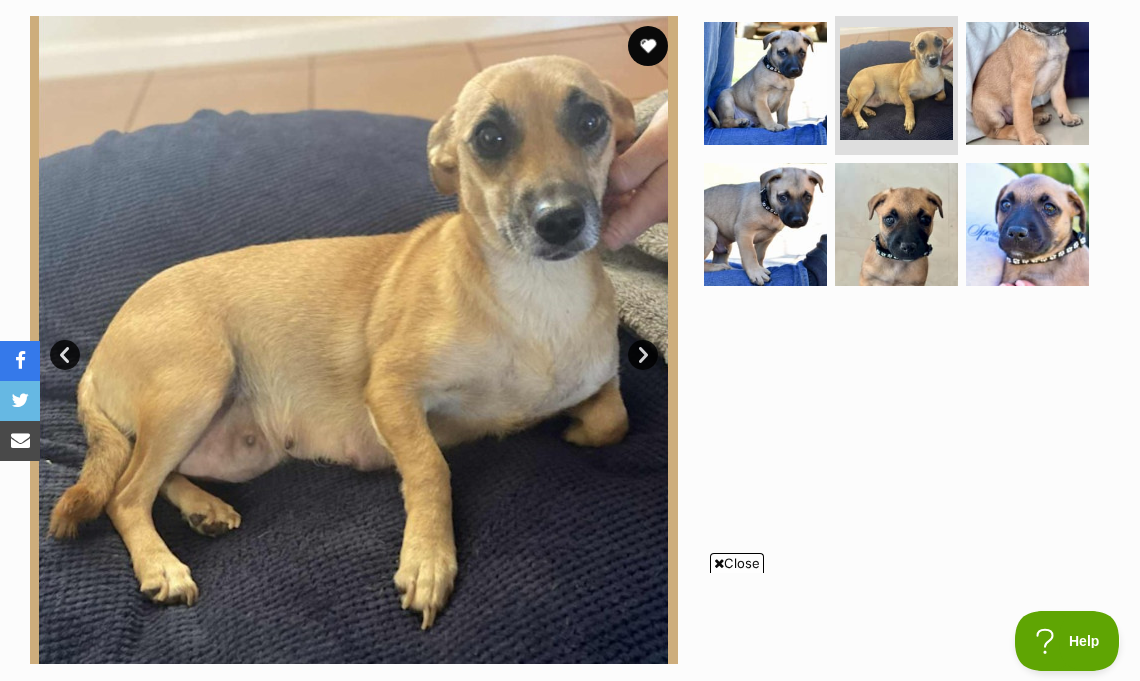 click on "Next" at bounding box center (643, 355) 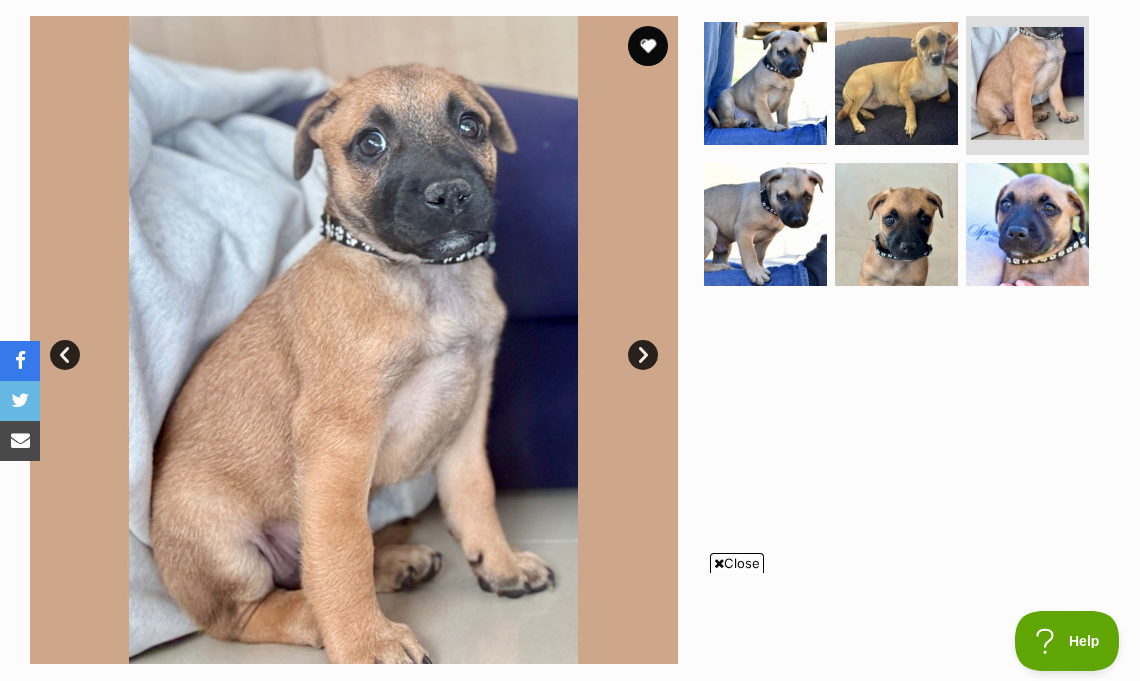 click on "Next" at bounding box center [643, 355] 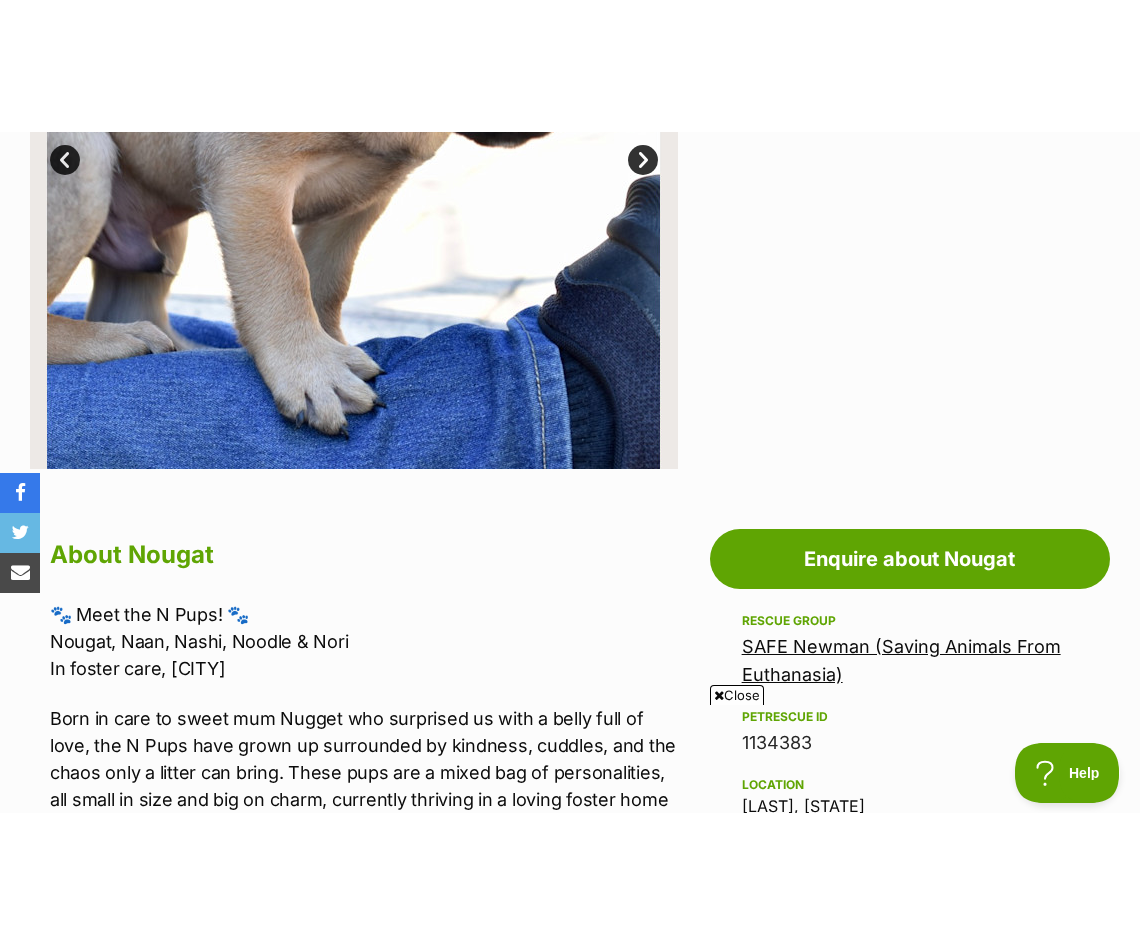 scroll, scrollTop: 1000, scrollLeft: 0, axis: vertical 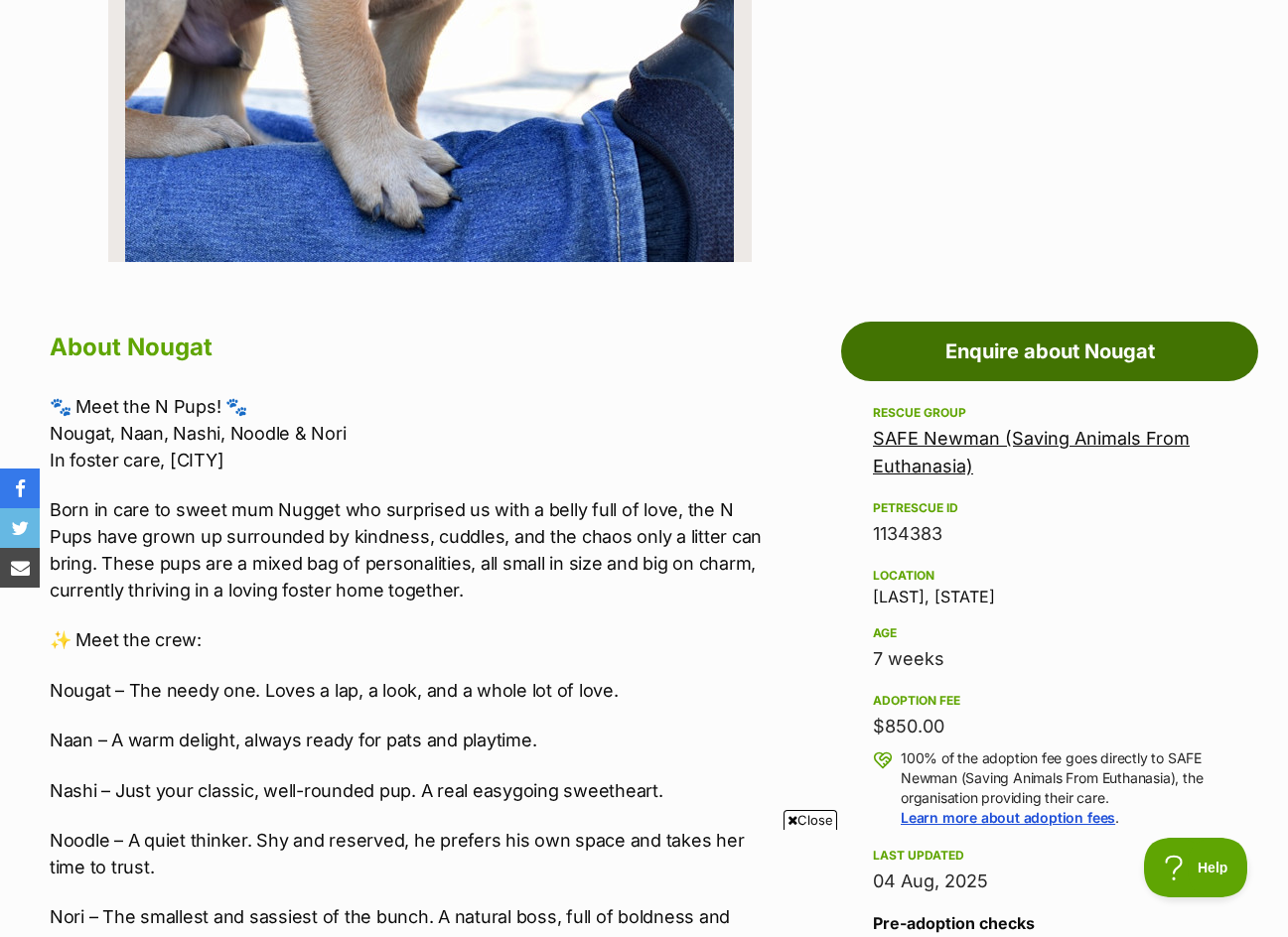 click on "Enquire about Nougat" at bounding box center (1050, 351) 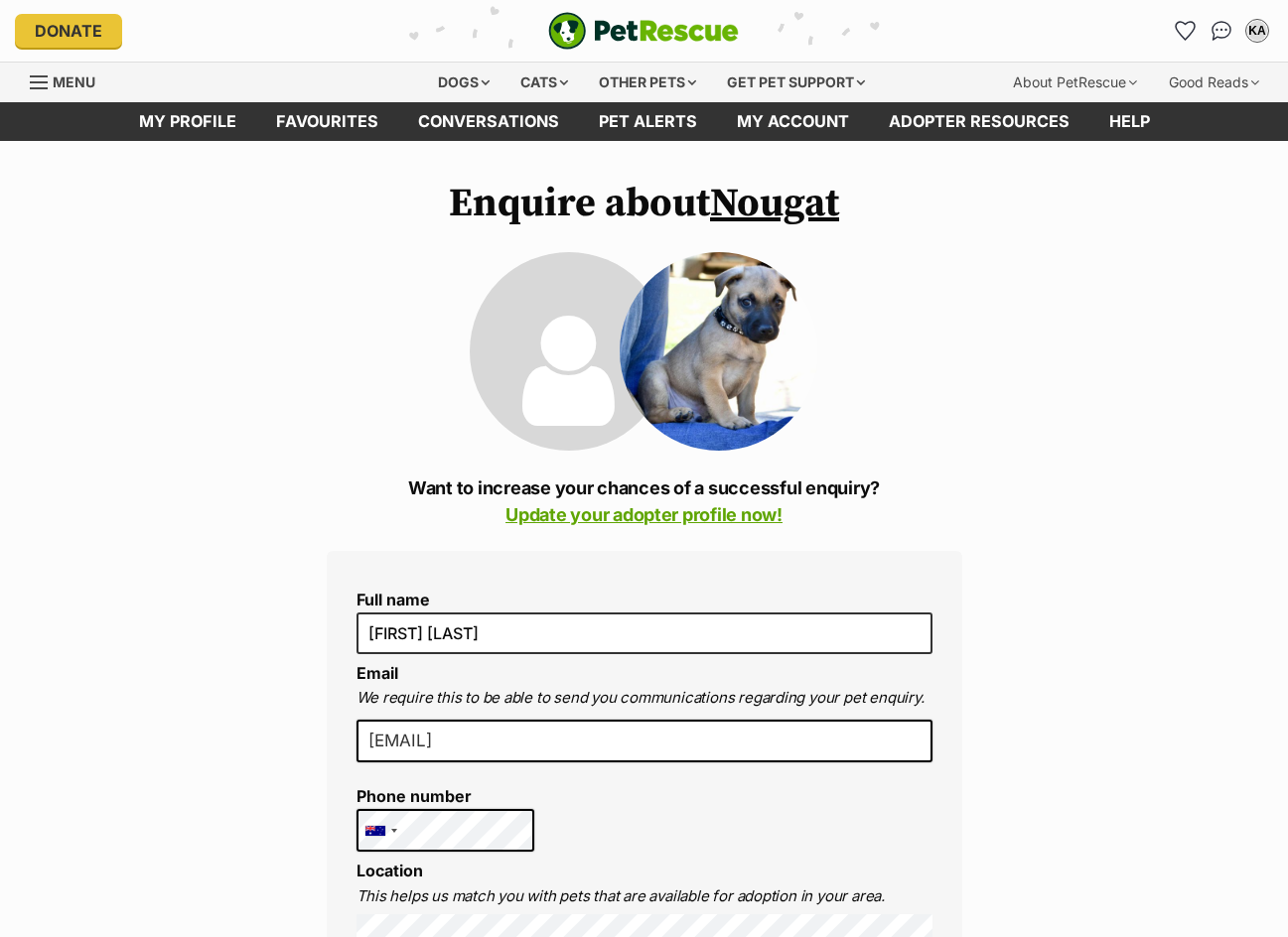 scroll, scrollTop: 0, scrollLeft: 0, axis: both 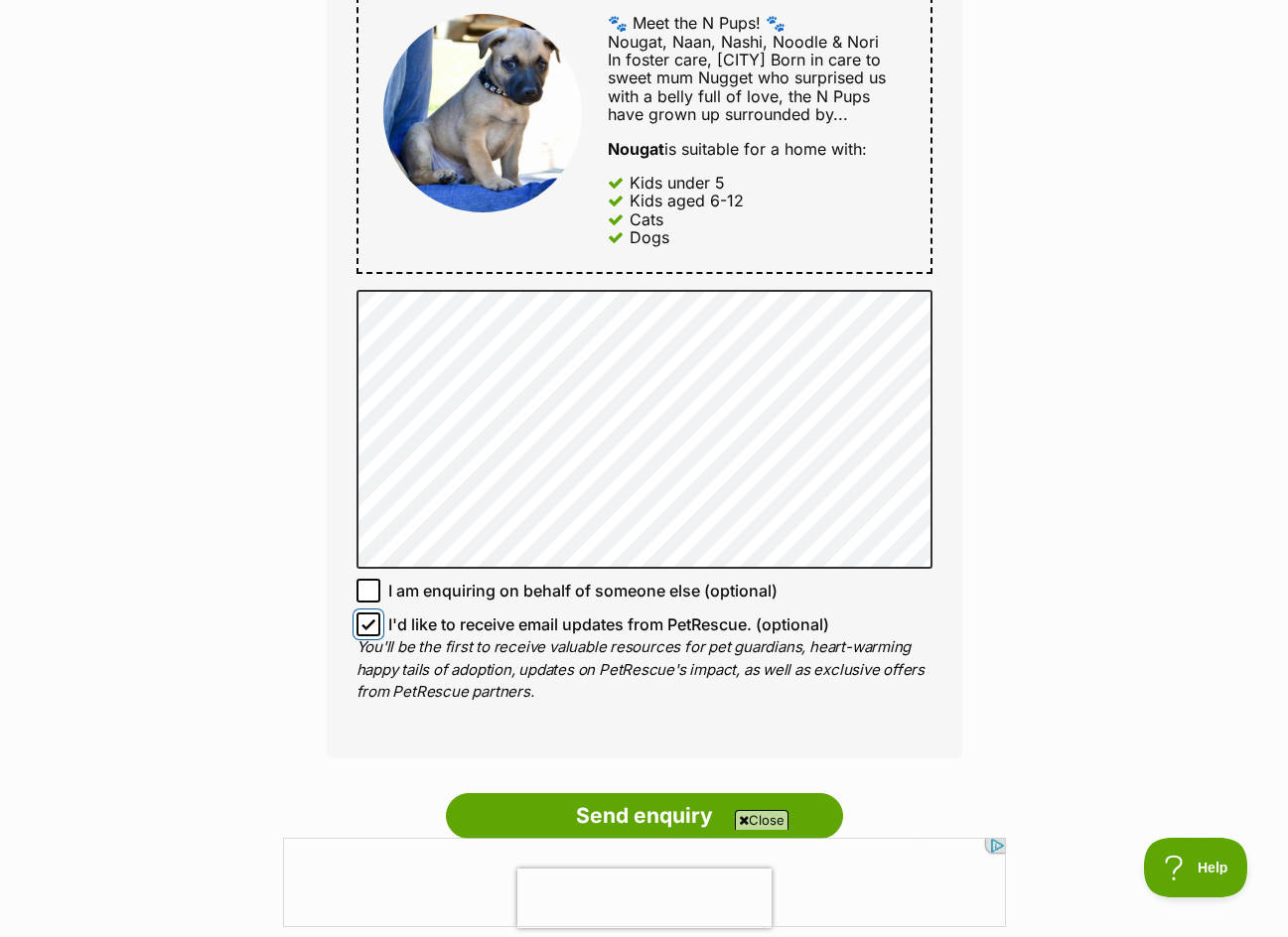 click on "I'd like to receive email updates from PetRescue. (optional)" at bounding box center [368, 624] 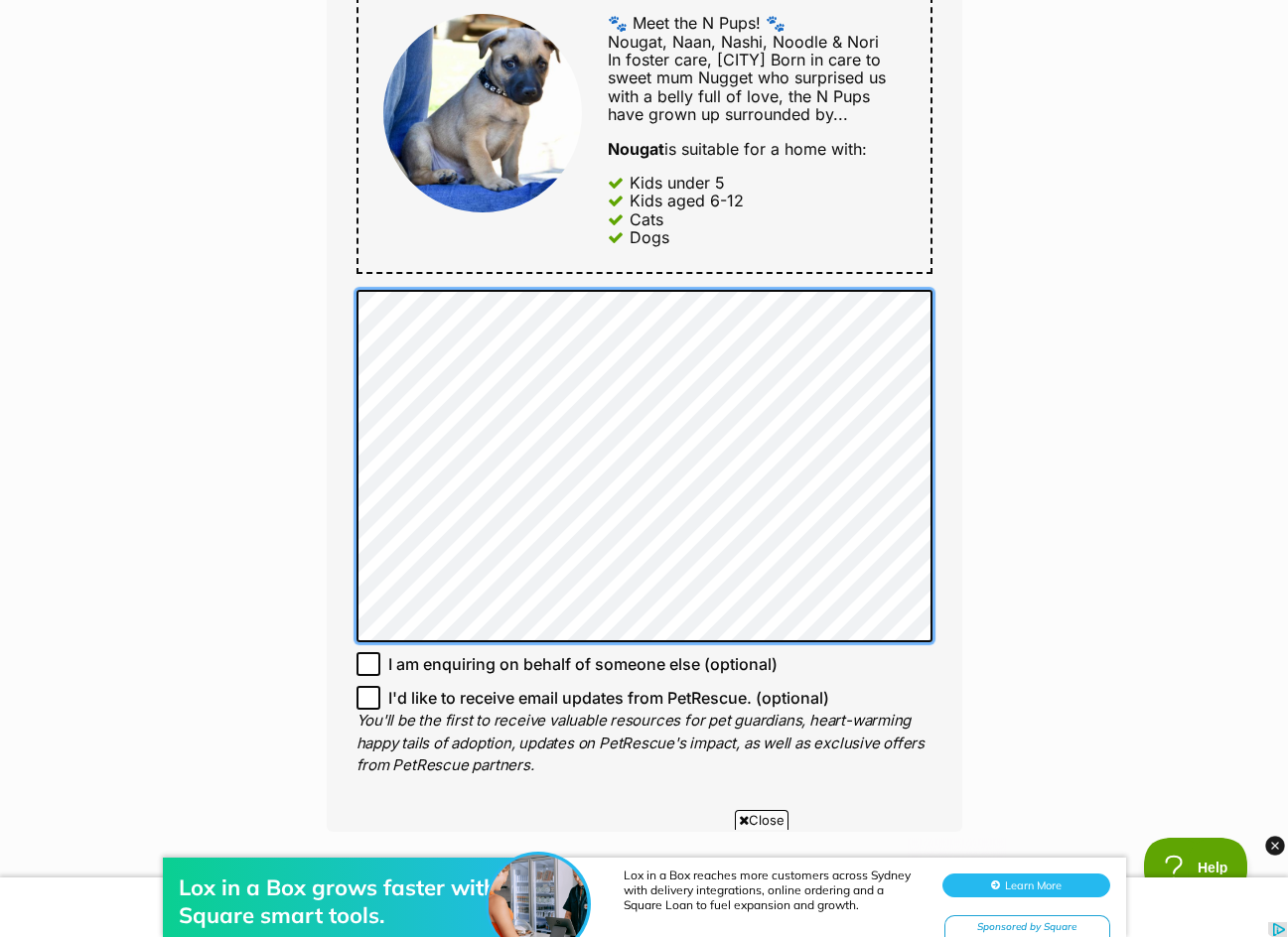 scroll, scrollTop: 0, scrollLeft: 0, axis: both 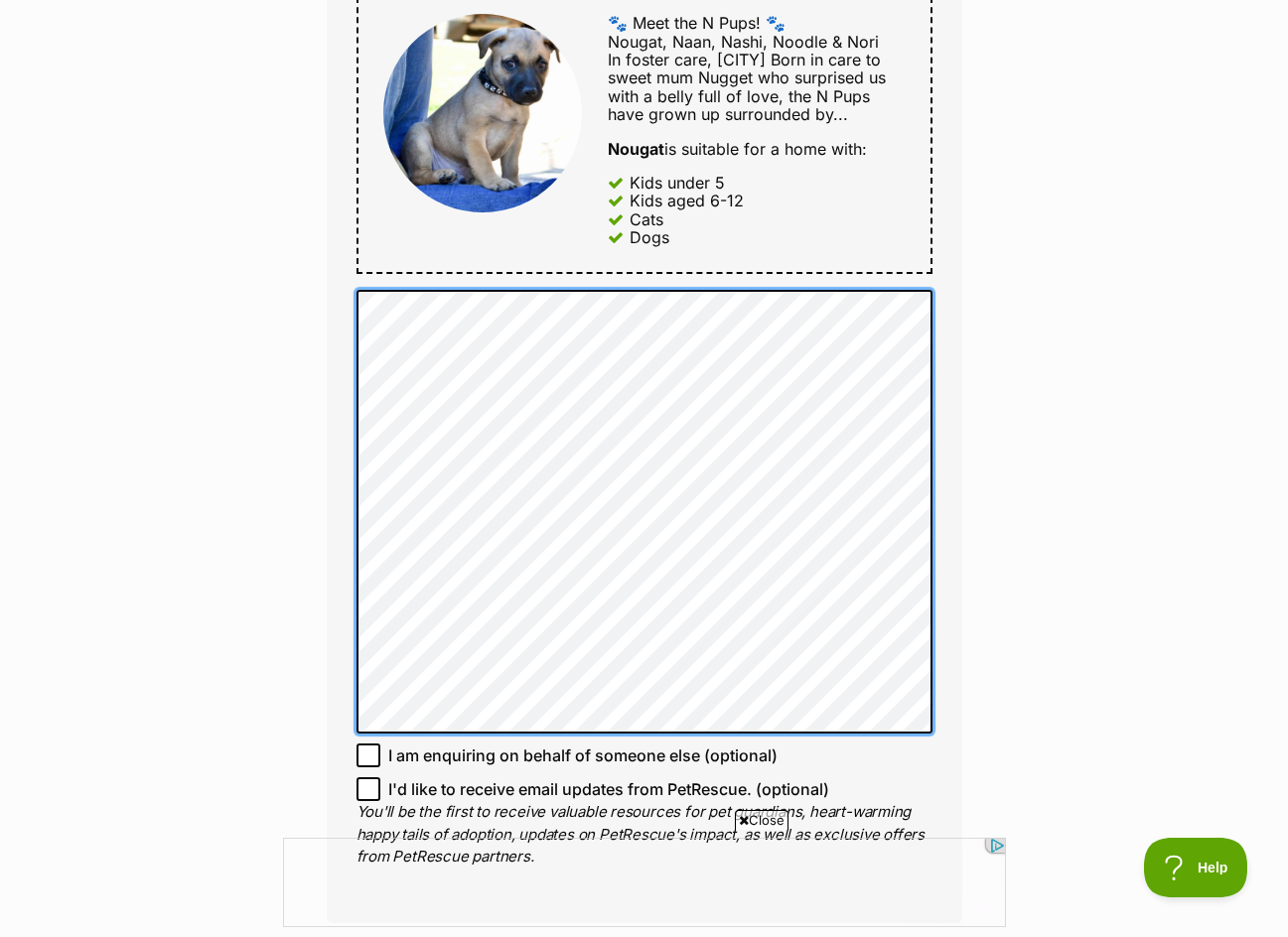 click on "Full name Katie Ashton
Email
We require this to be able to send you communications regarding your pet enquiry.
kpashton11@gmail.com
Phone number United States +1 United Kingdom +44 Afghanistan (‫افغانستان‬‎) +93 Albania (Shqipëri) +355 Algeria (‫الجزائر‬‎) +213 American Samoa +1684 Andorra +376 Angola +244 Anguilla +1264 Antigua and Barbuda +1268 Argentina +54 Armenia (Հայաստան) +374 Aruba +297 Australia +61 Austria (Österreich) +43 Azerbaijan (Azərbaycan) +994 Bahamas +1242 Bahrain (‫البحرين‬‎) +973 Bangladesh (বাংলাদেশ) +880 Barbados +1246 Belarus (Беларусь) +375 Belgium (België) +32 Belize +501 Benin (Bénin) +229 Bermuda +1441 Bhutan (འབྲུག) +975 Bolivia +591 Bosnia and Herzegovina (Босна и Херцеговина) +387 Botswana +267 Brazil (Brasil) +55 British Indian Ocean Territory +246 British Virgin Islands +1284 Brunei +673 Bulgaria (България) +359 Burkina Faso +226 +257 +855 +237" at bounding box center [644, 191] 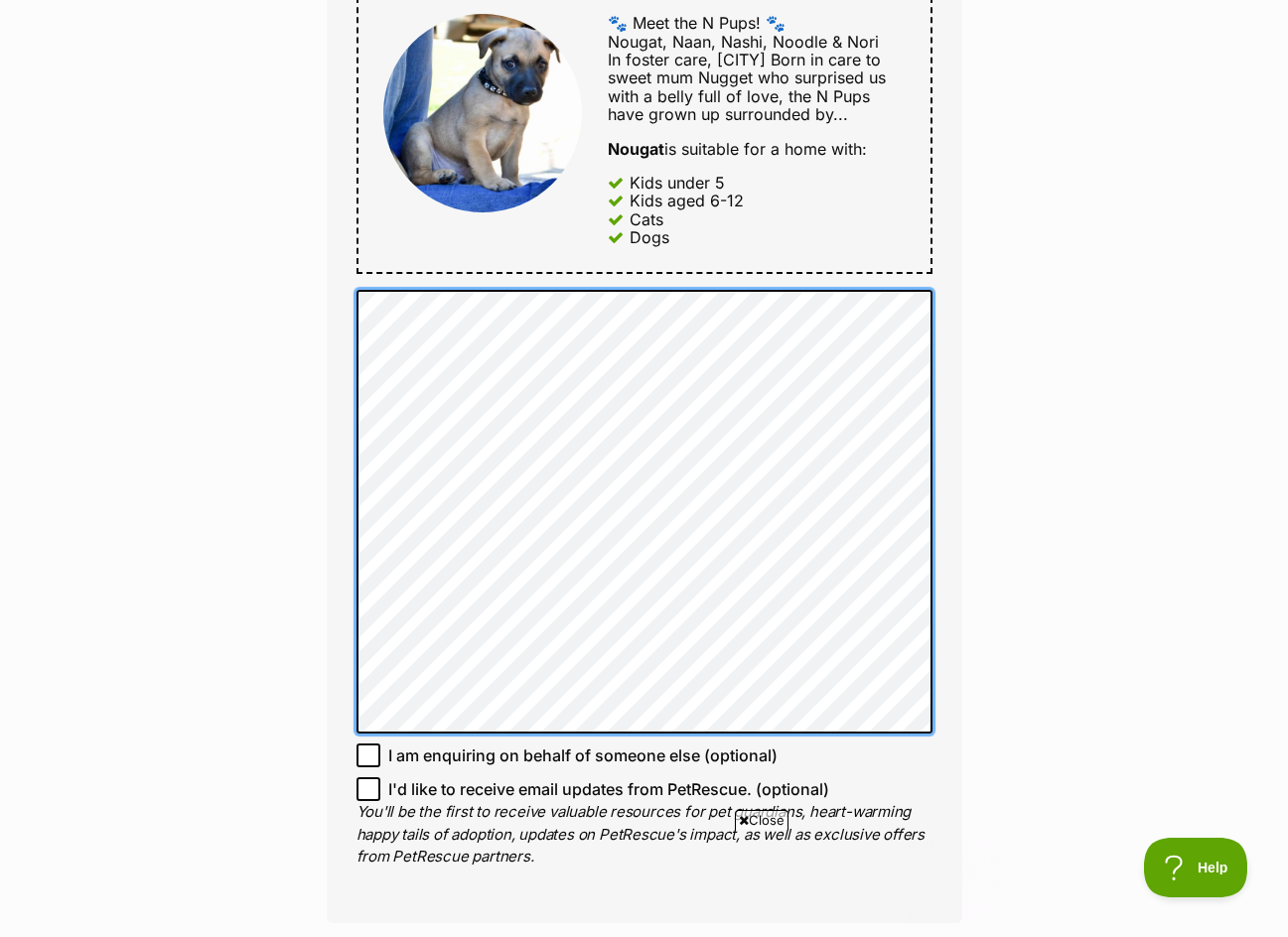 scroll, scrollTop: 0, scrollLeft: 0, axis: both 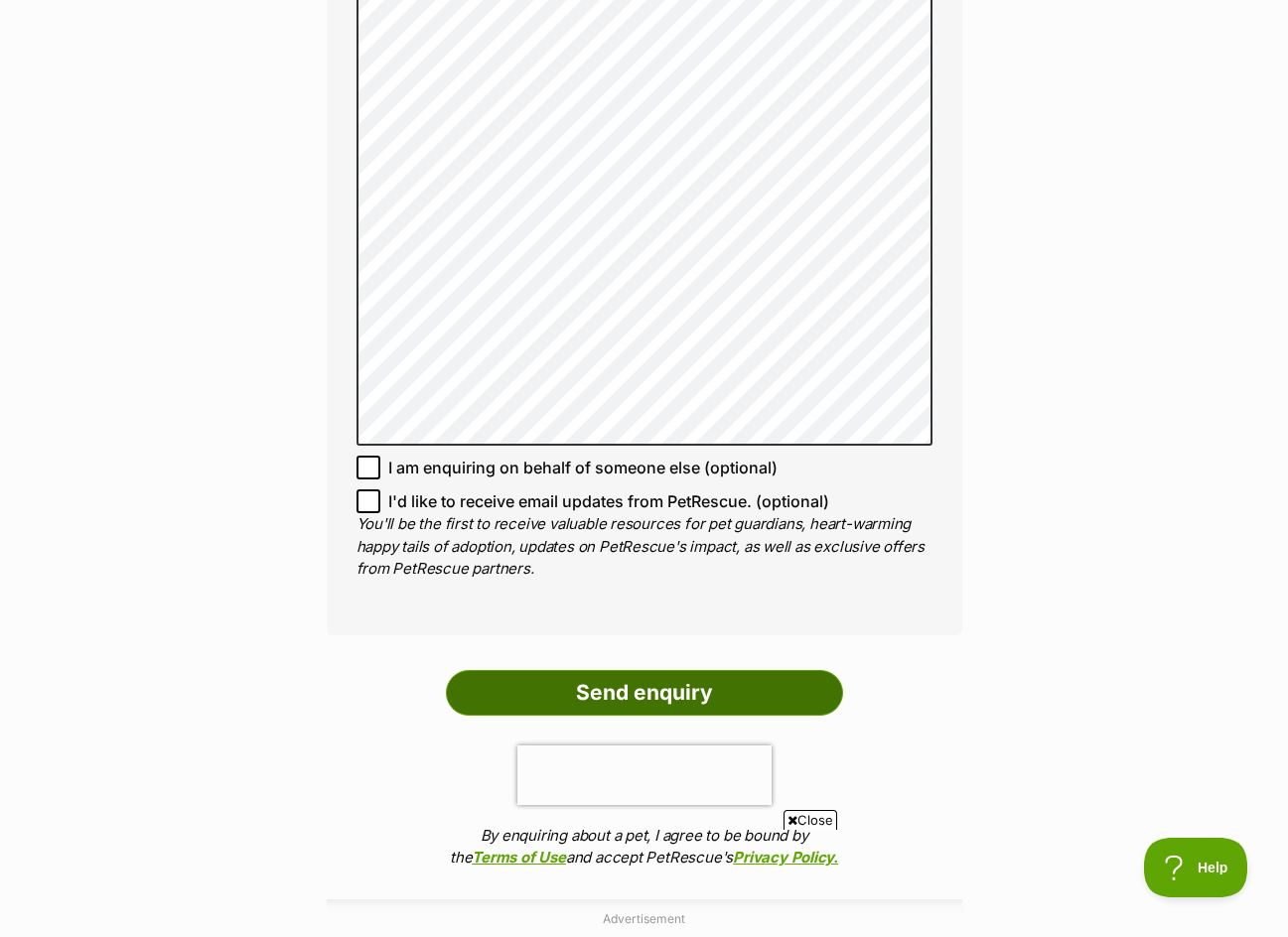 click on "Send enquiry" at bounding box center [644, 693] 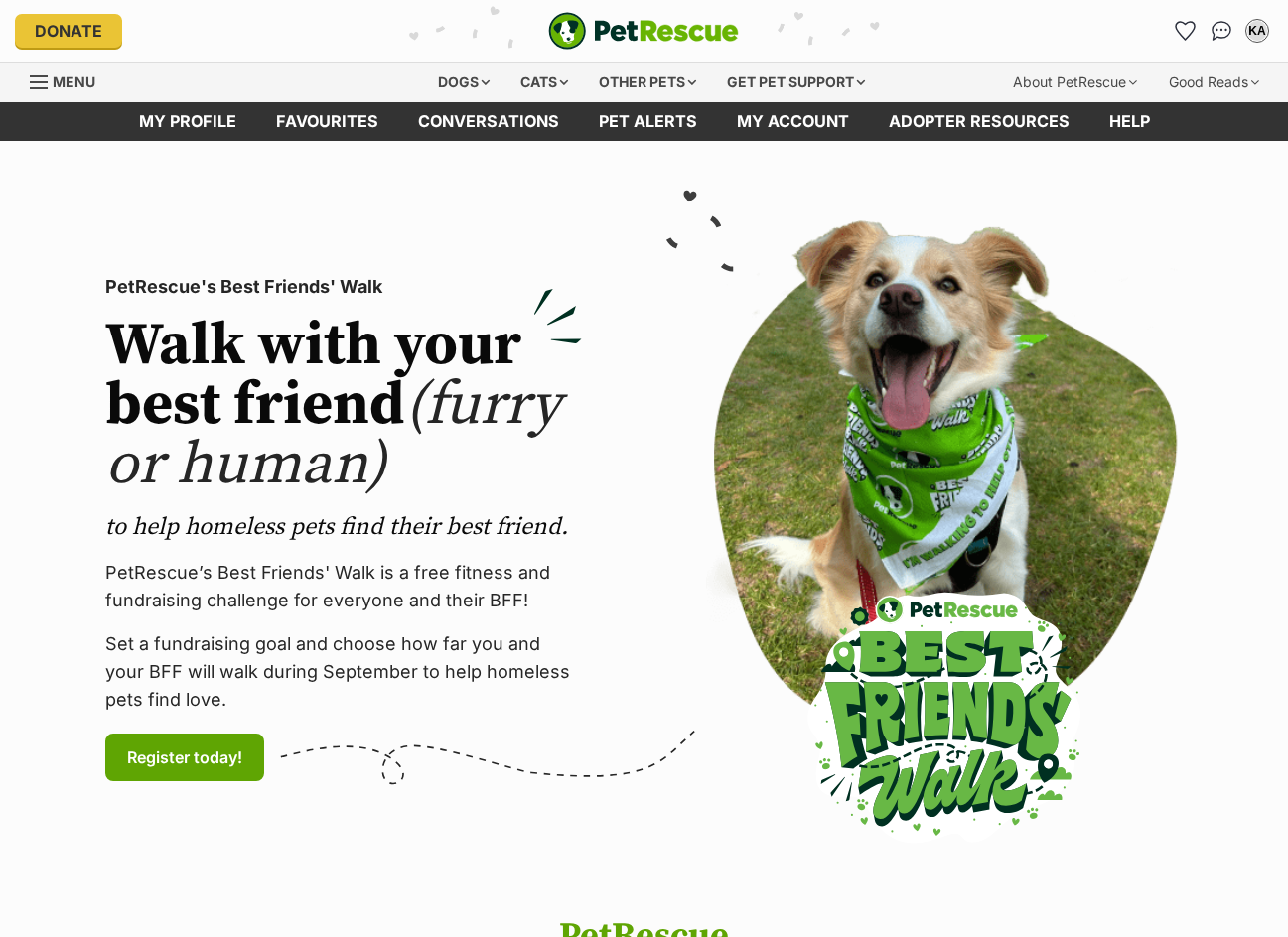 scroll, scrollTop: 0, scrollLeft: 0, axis: both 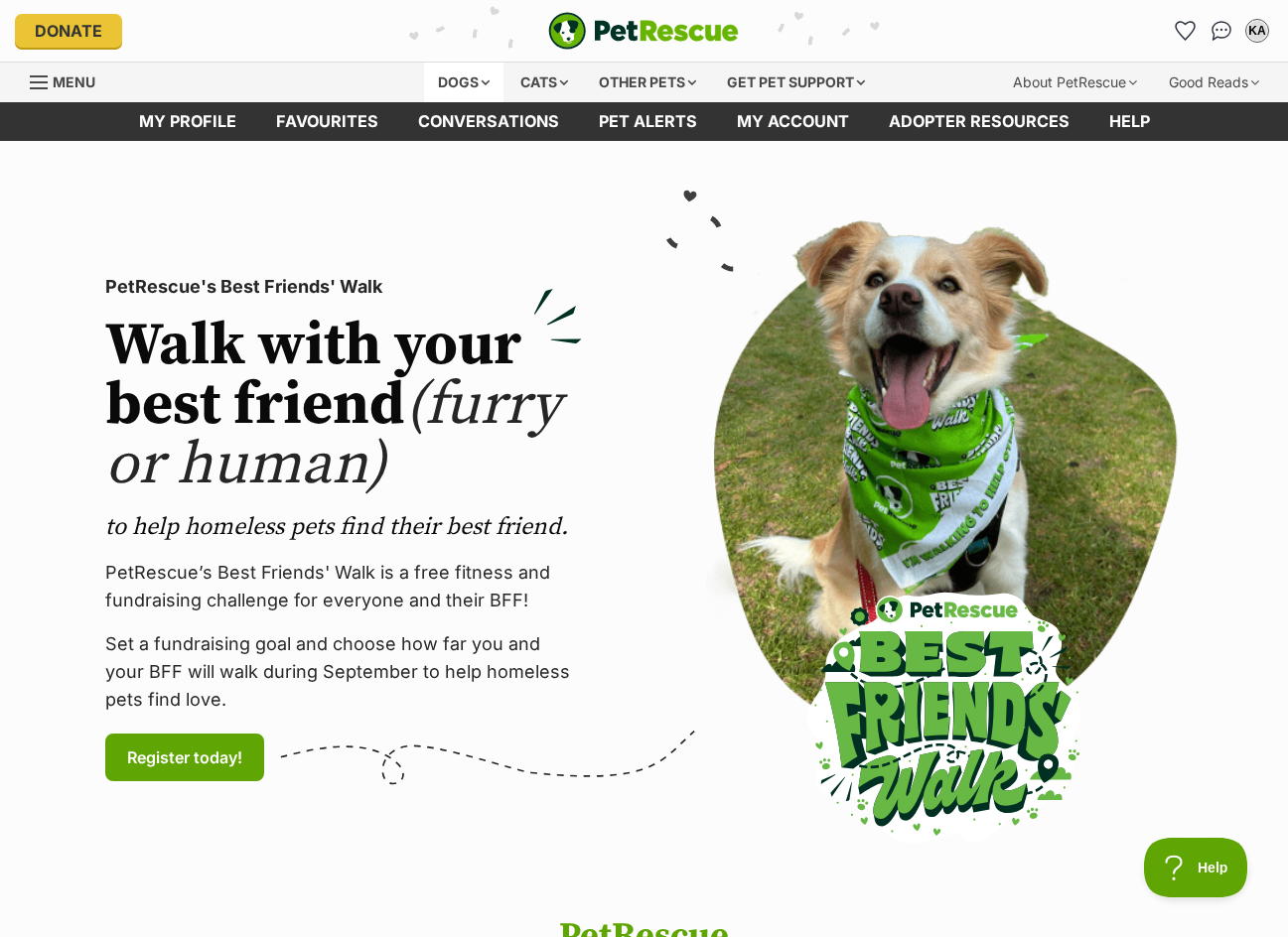 click on "Dogs" at bounding box center (464, 82) 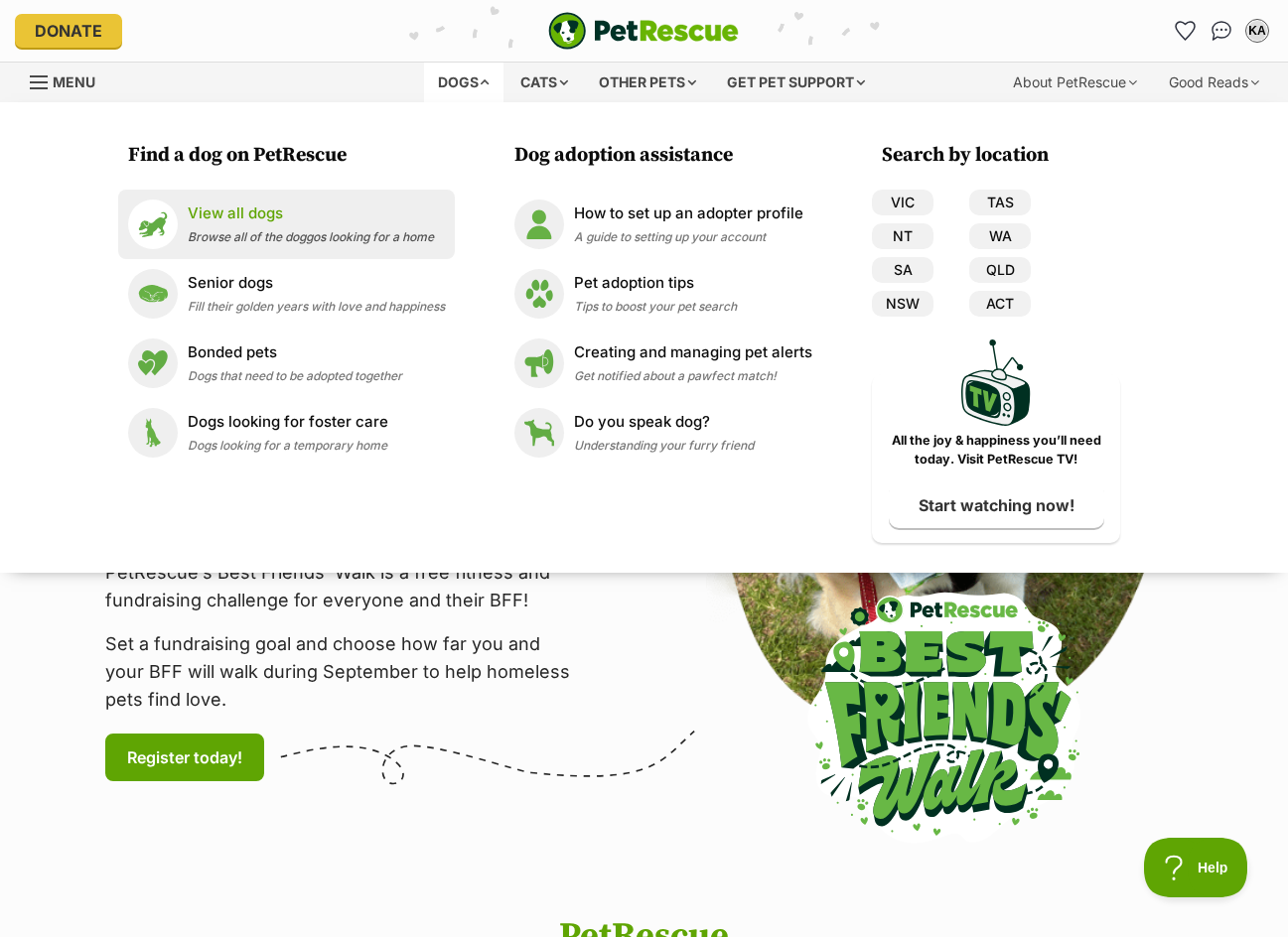 scroll, scrollTop: 0, scrollLeft: 0, axis: both 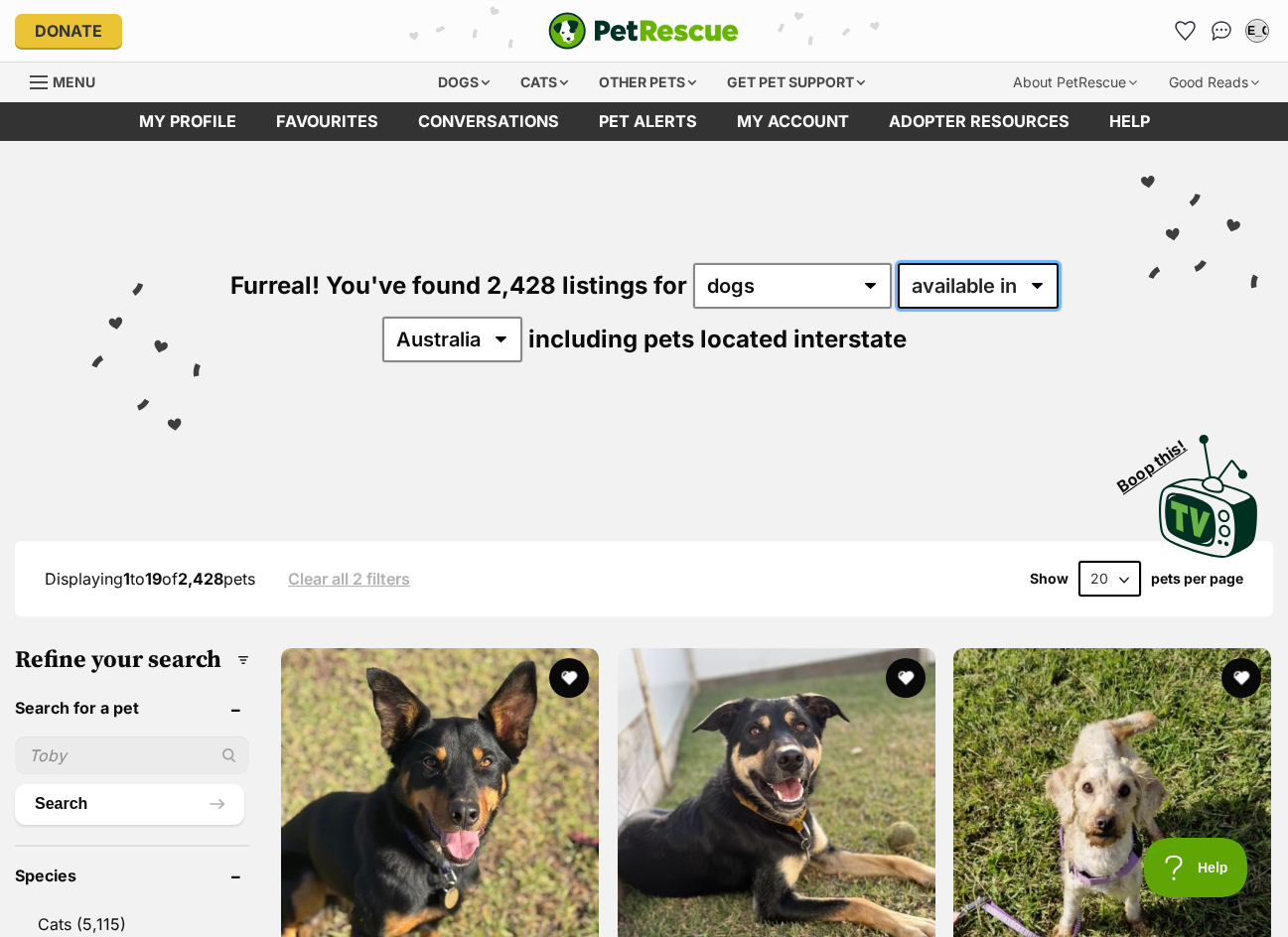 click on "available in
located in" at bounding box center [978, 286] 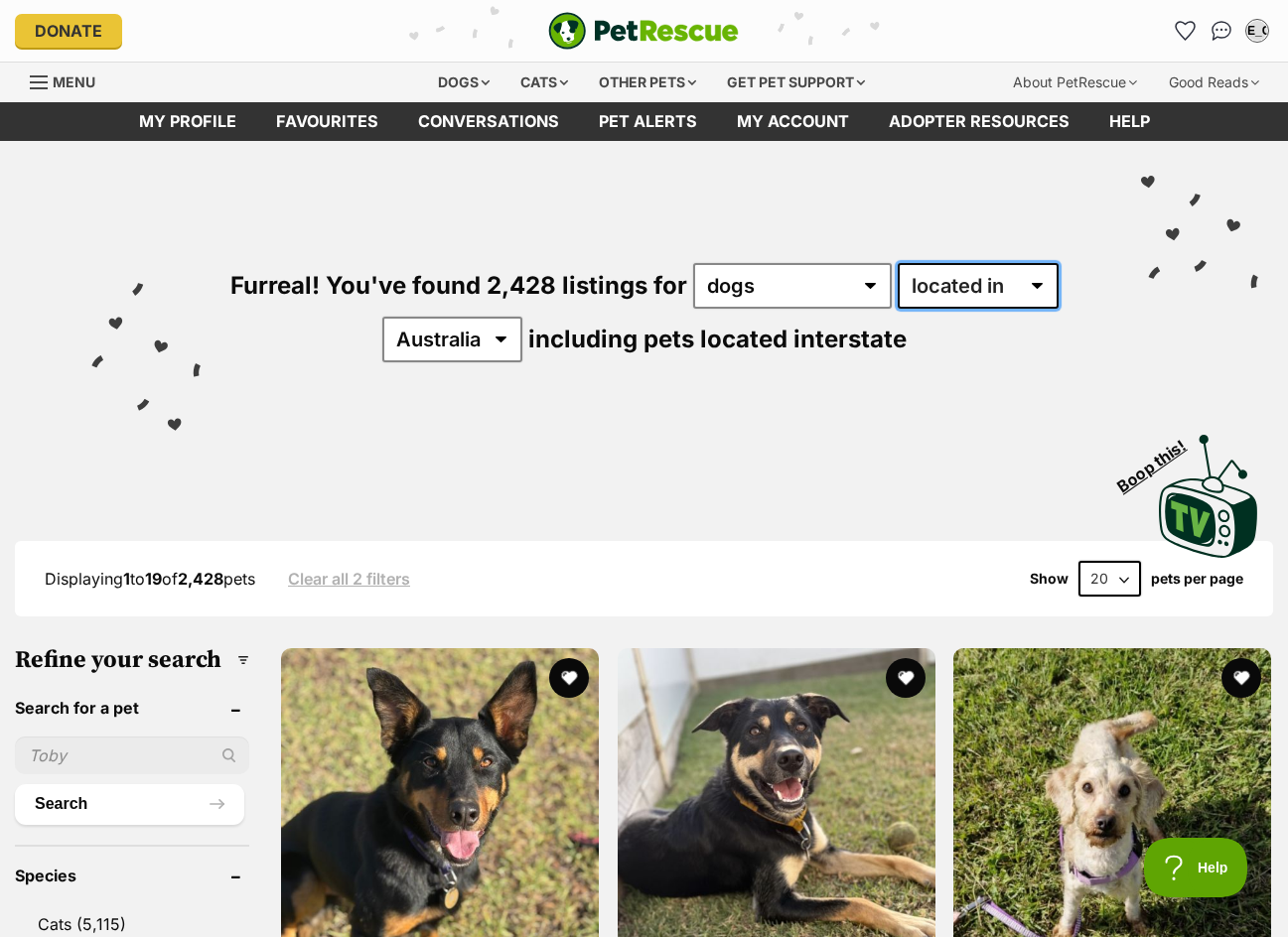 click on "available in
located in" at bounding box center (978, 286) 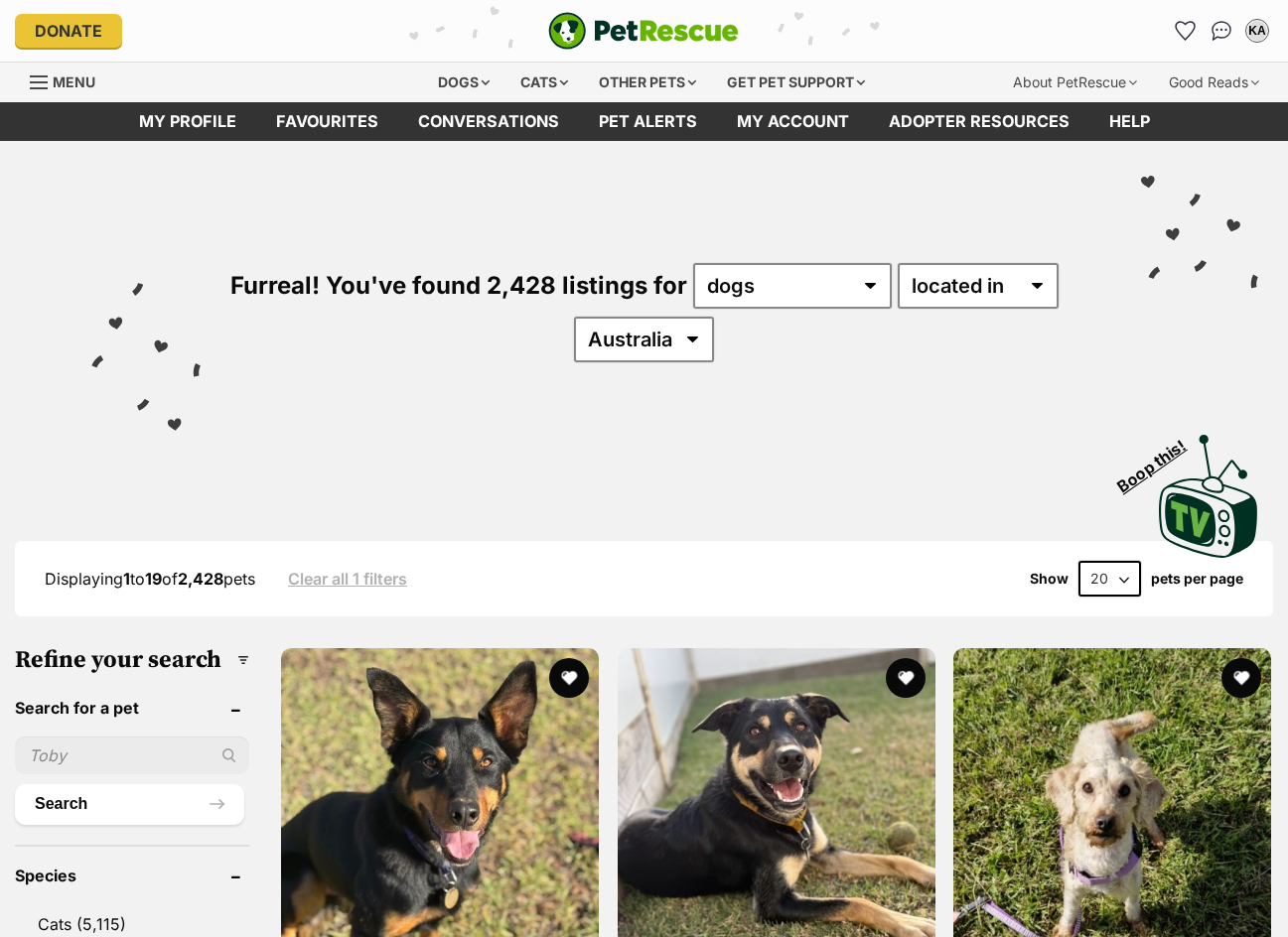 scroll, scrollTop: 0, scrollLeft: 0, axis: both 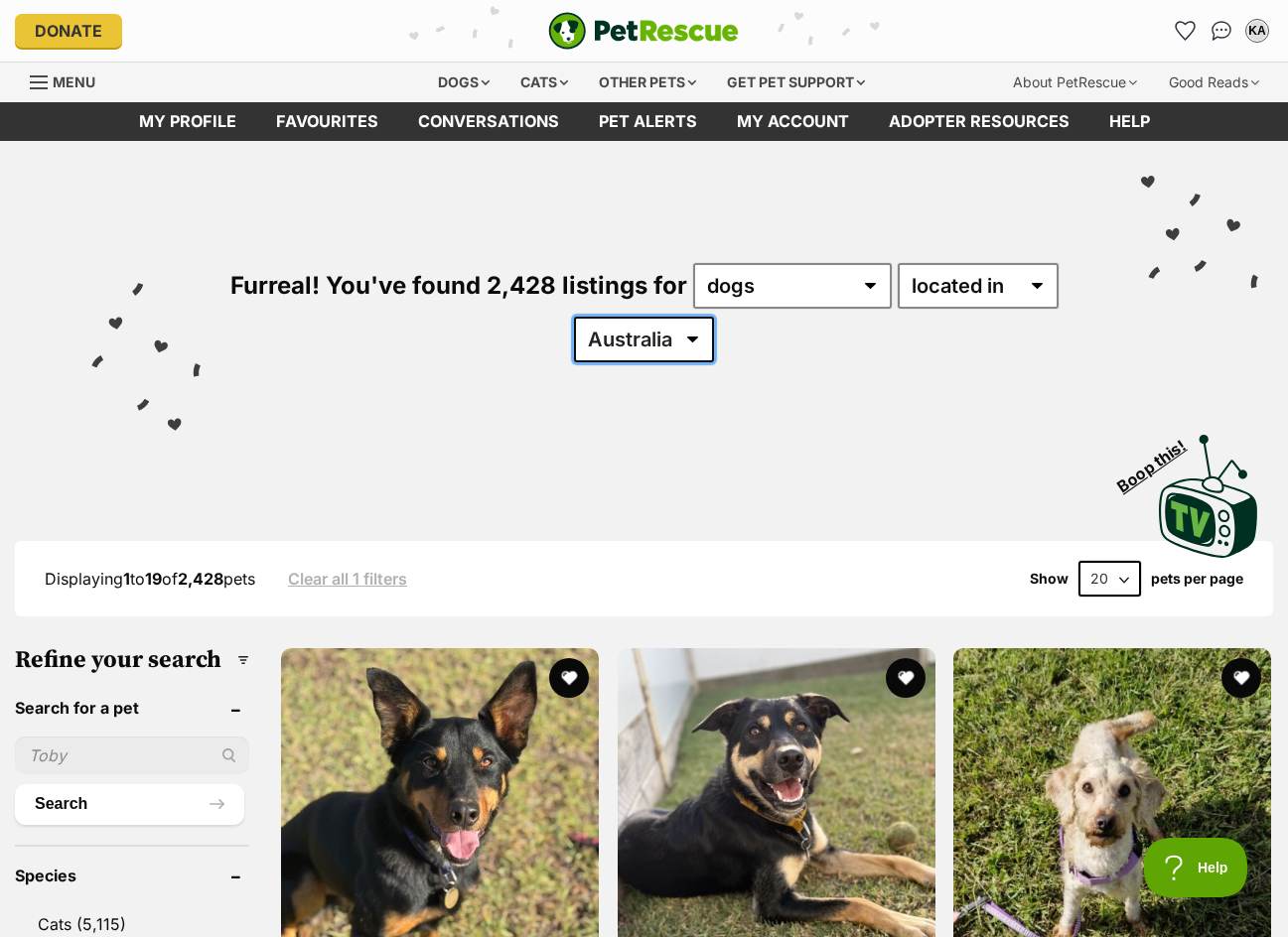 click on "Australia
ACT
NSW
NT
QLD
SA
TAS
VIC
WA" at bounding box center [644, 339] 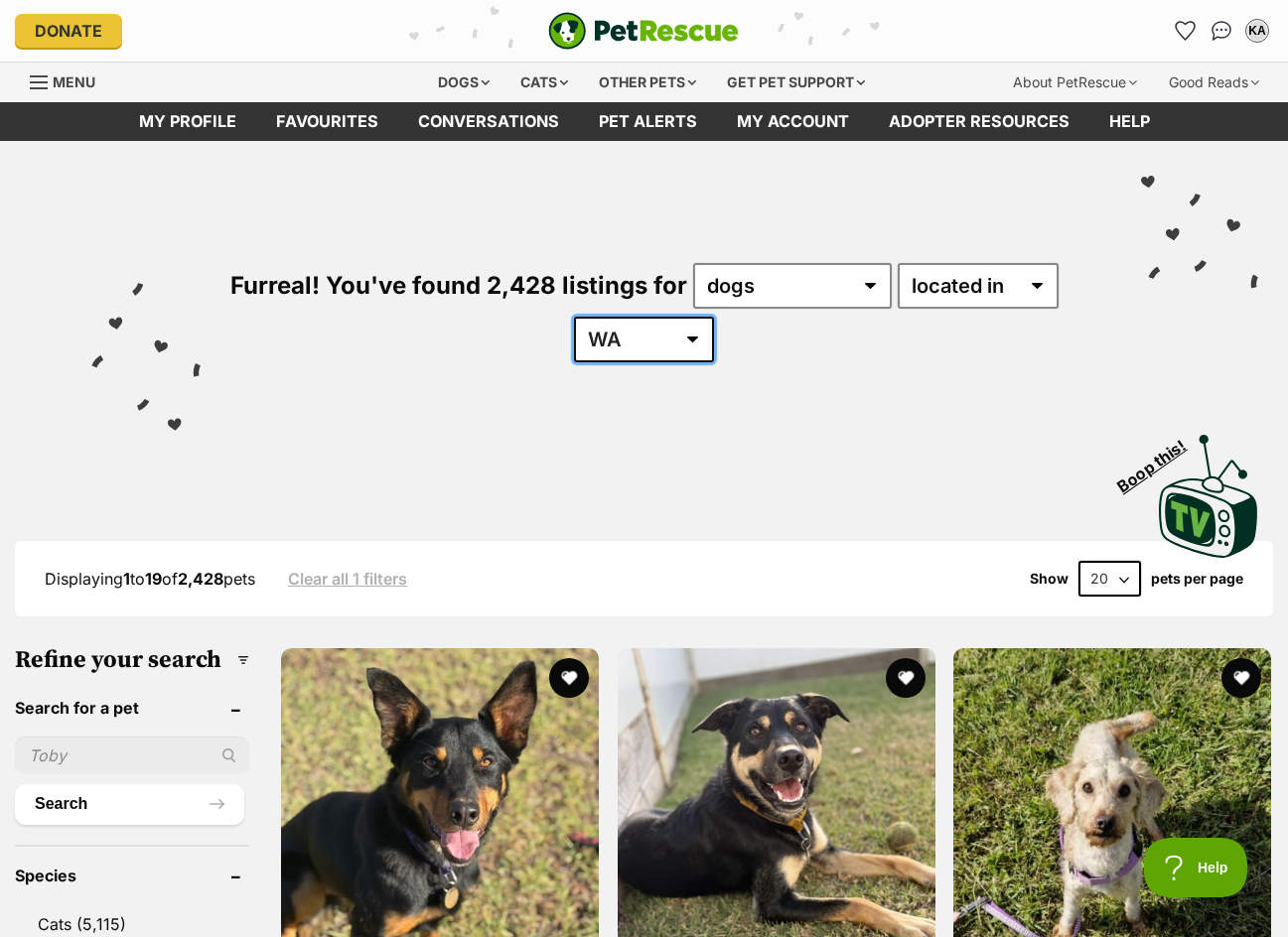 click on "Australia
ACT
NSW
NT
QLD
SA
TAS
VIC
WA" at bounding box center (644, 339) 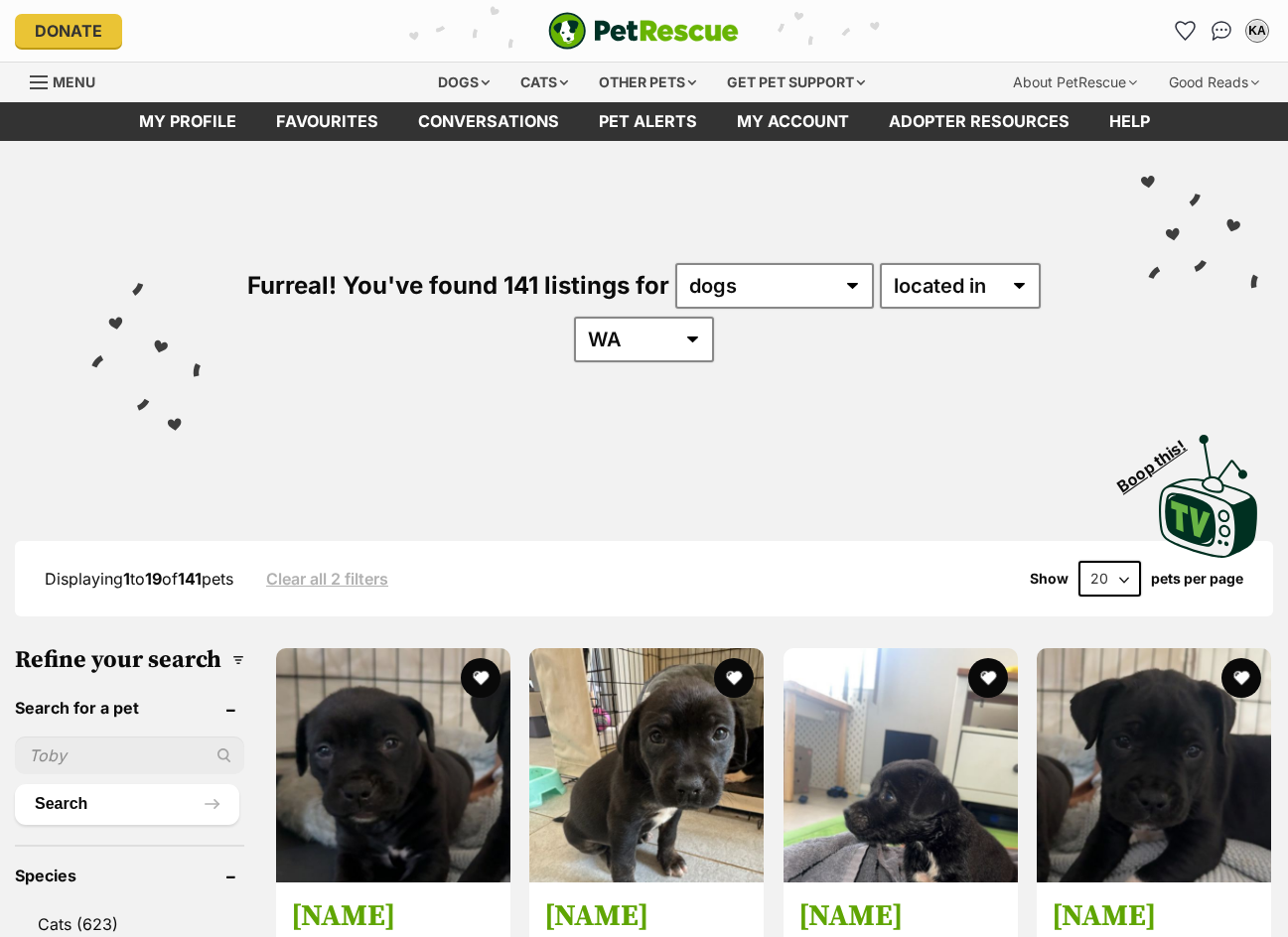 scroll, scrollTop: 0, scrollLeft: 0, axis: both 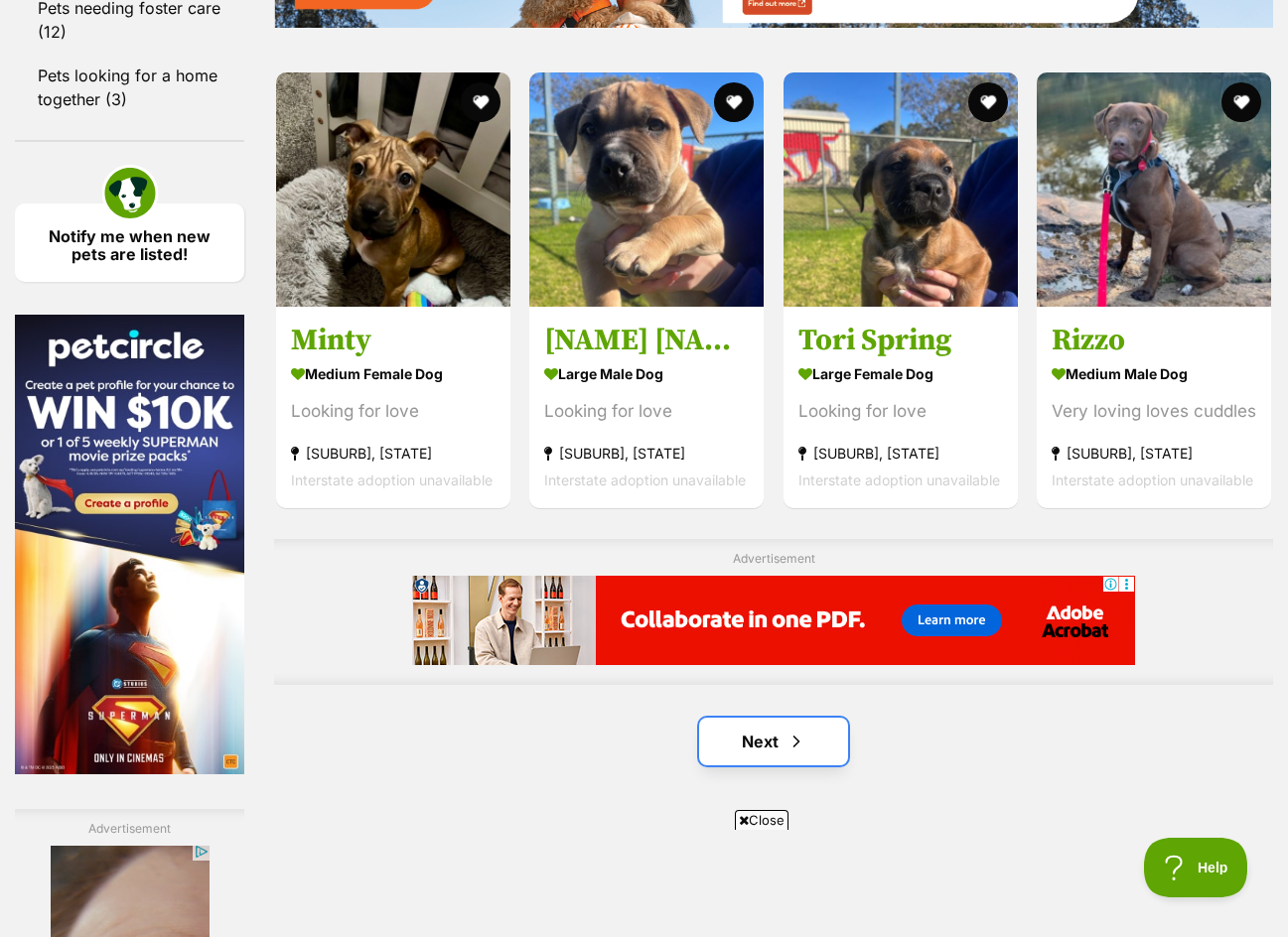 click on "Next" at bounding box center (774, 741) 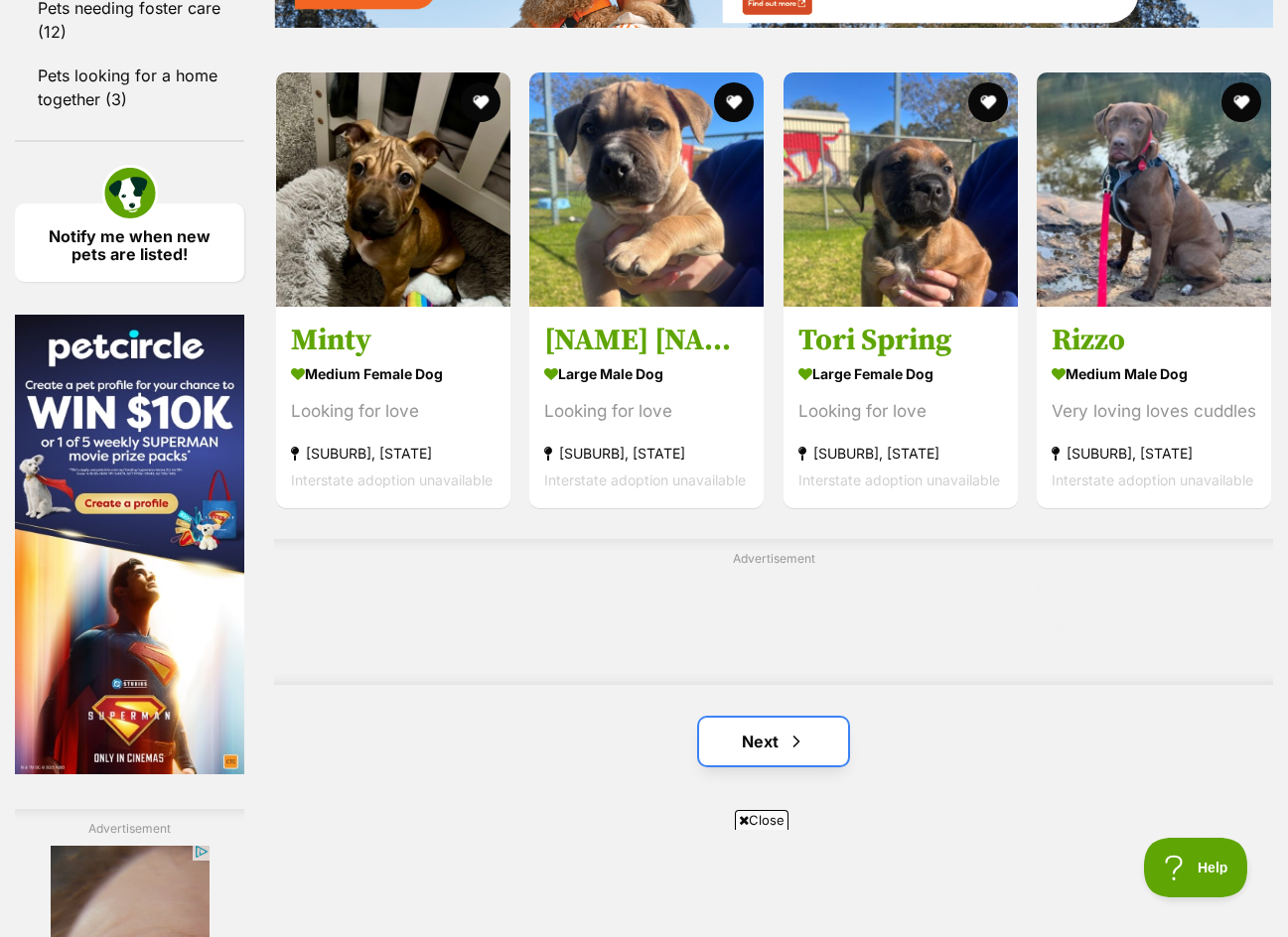 scroll, scrollTop: 0, scrollLeft: 0, axis: both 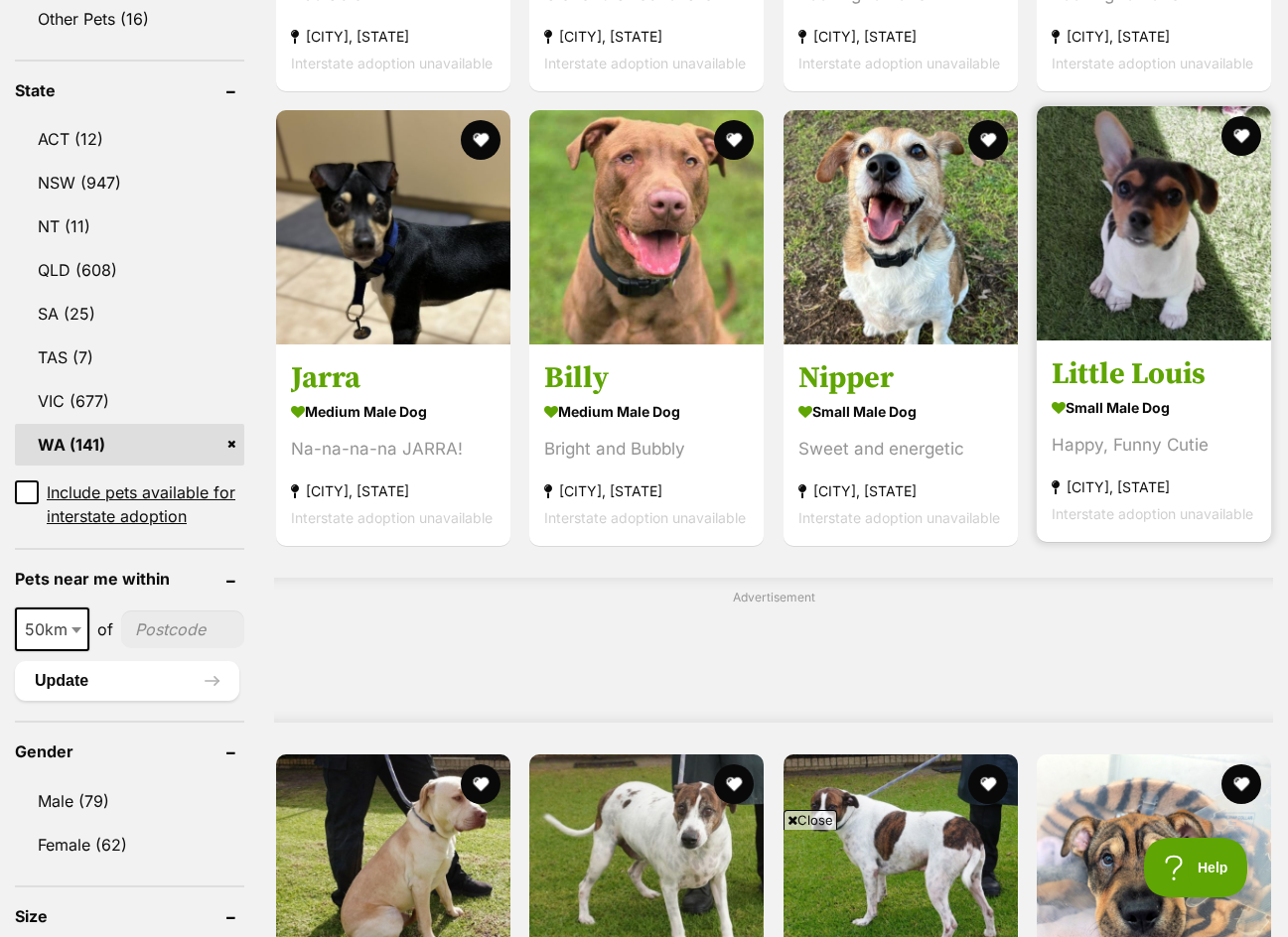 click at bounding box center [1154, 223] 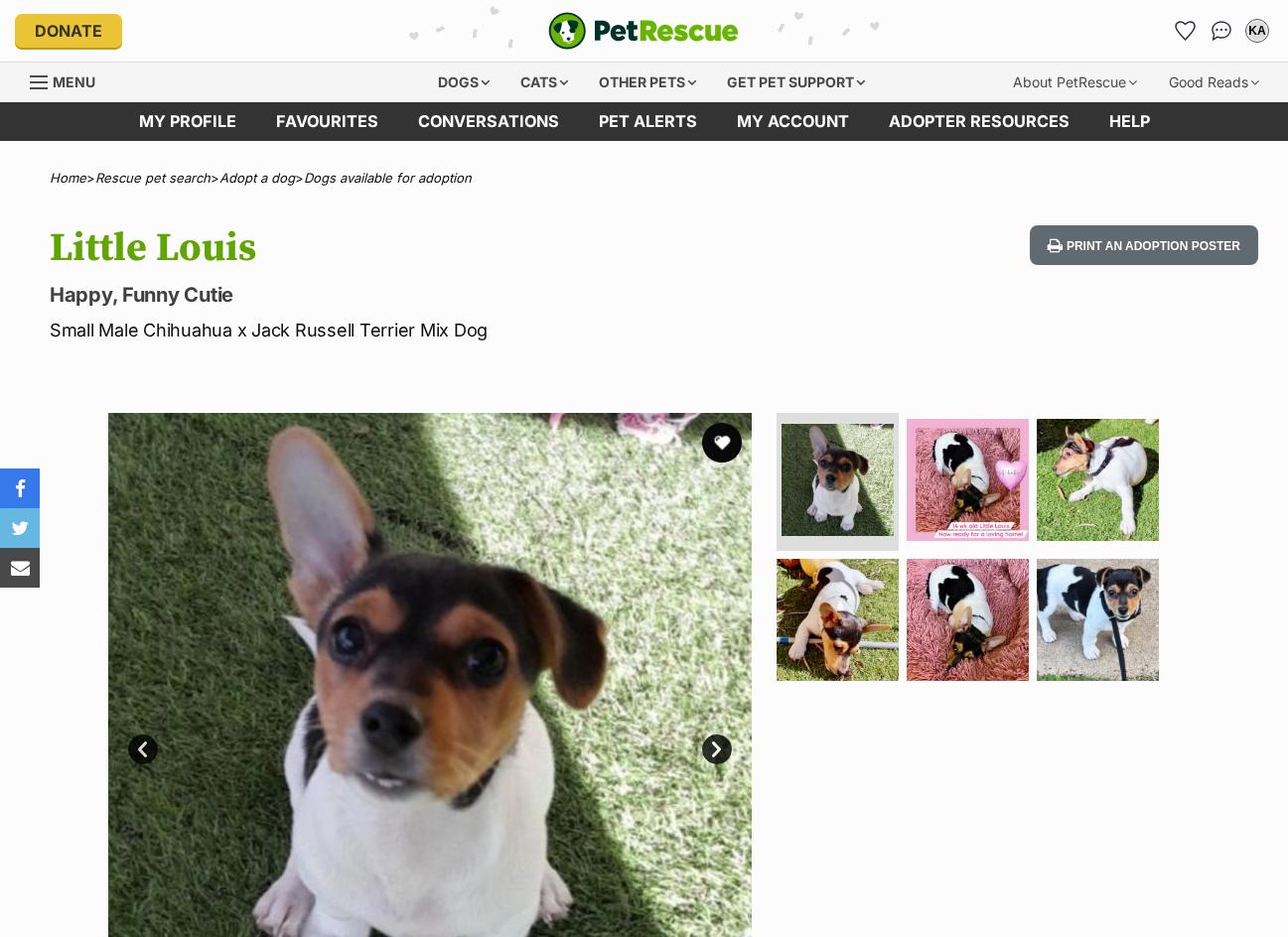 scroll, scrollTop: 0, scrollLeft: 0, axis: both 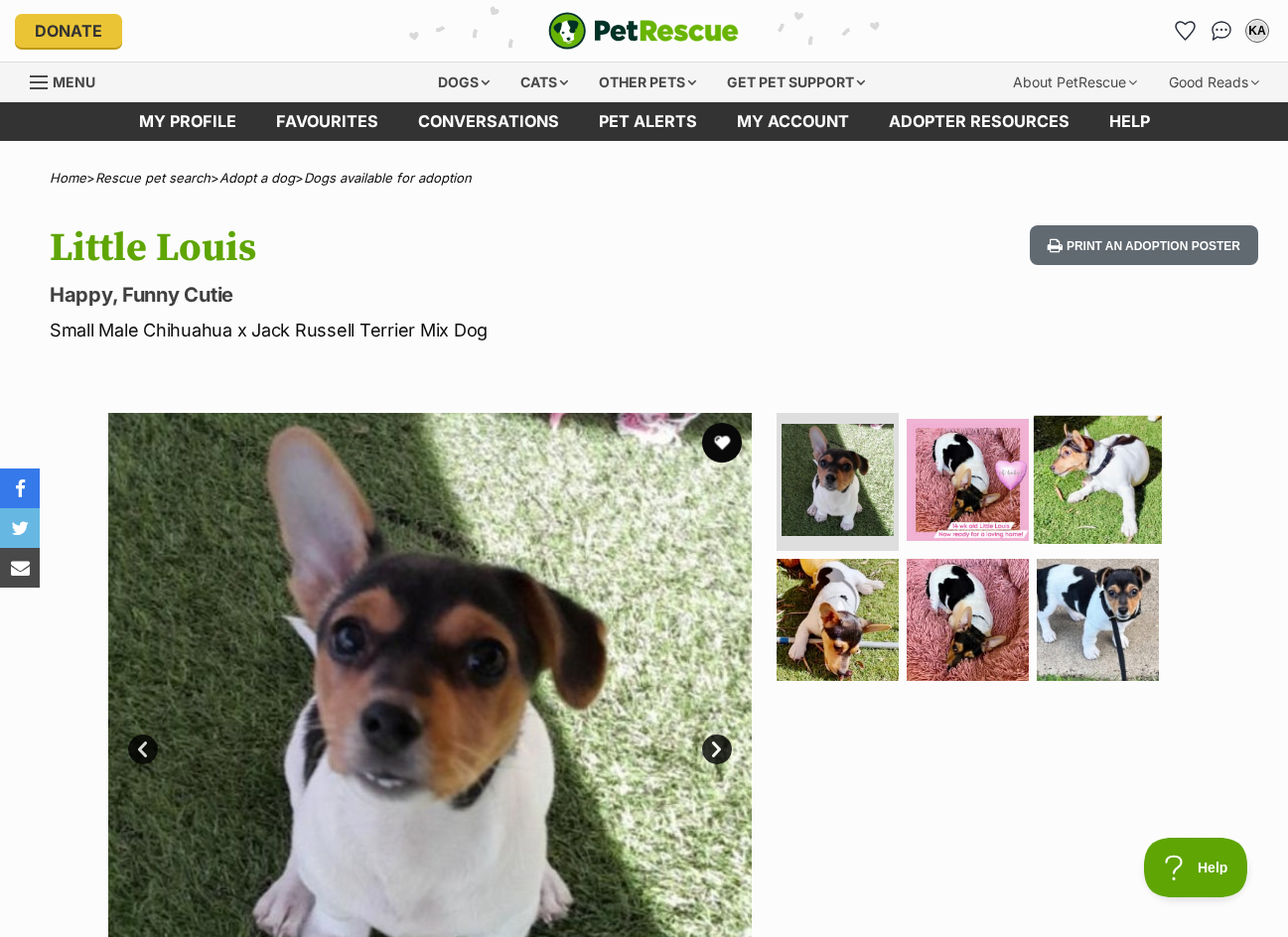 click at bounding box center (1097, 478) 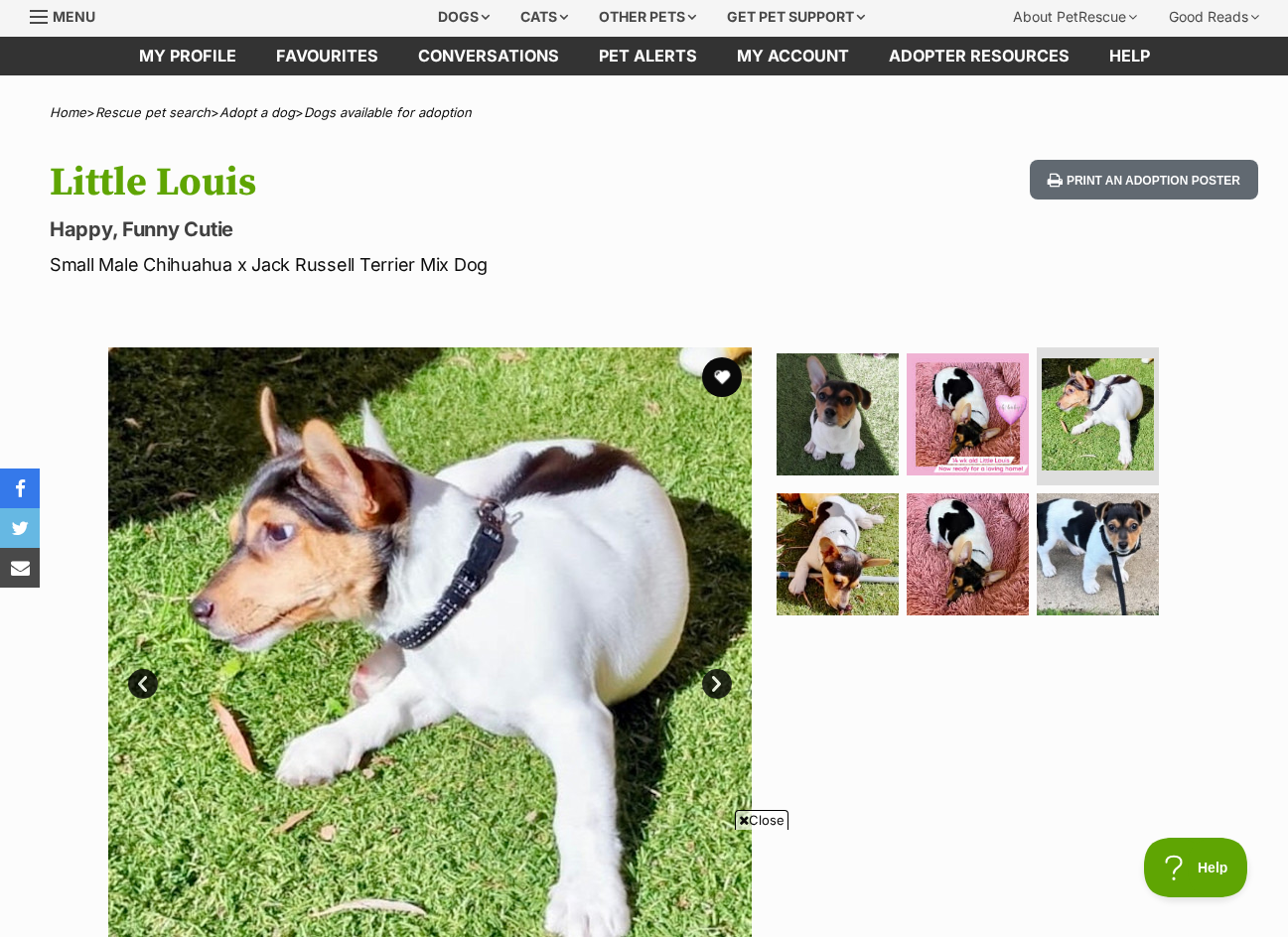 scroll, scrollTop: 99, scrollLeft: 0, axis: vertical 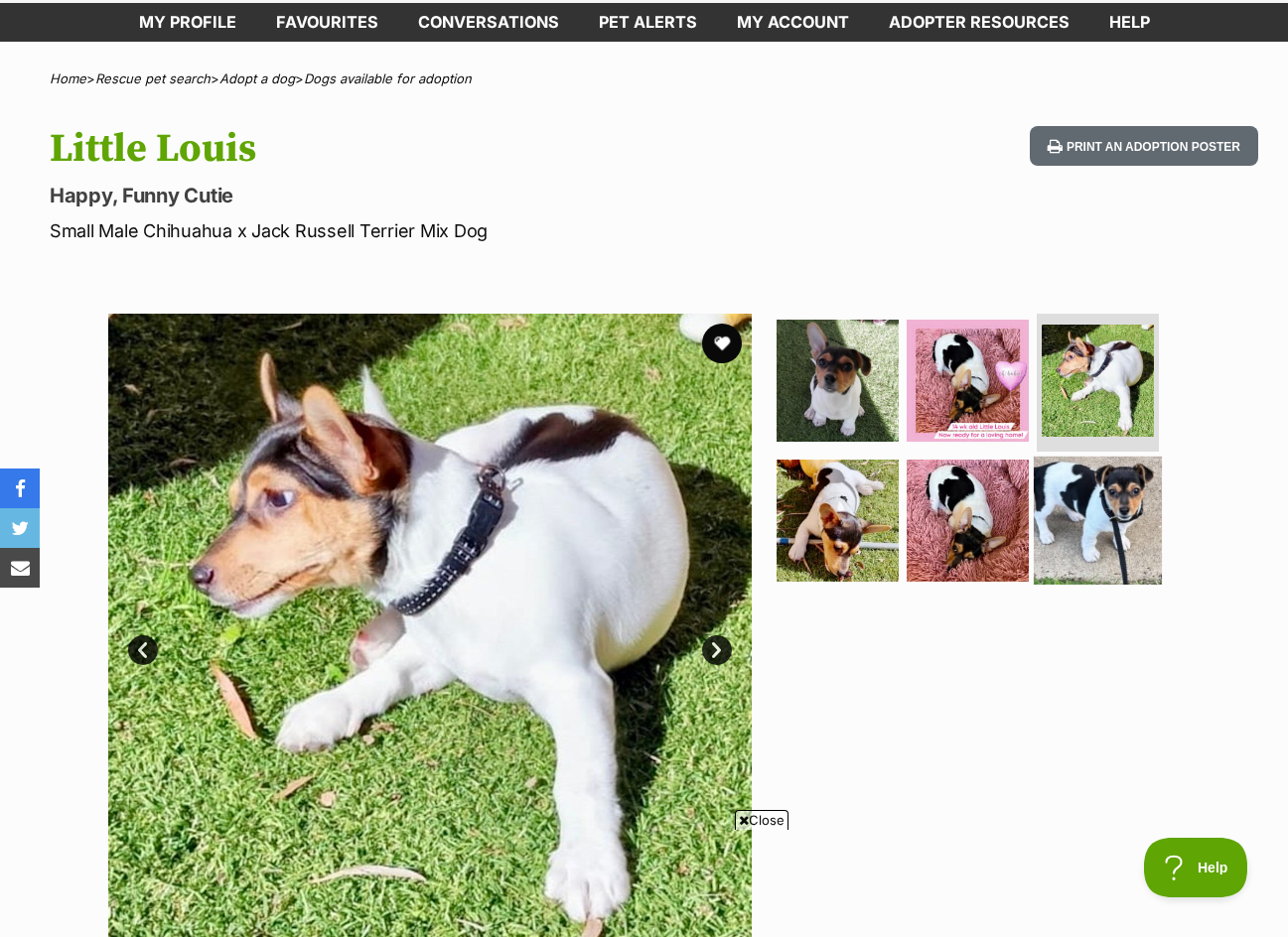 click at bounding box center (1097, 520) 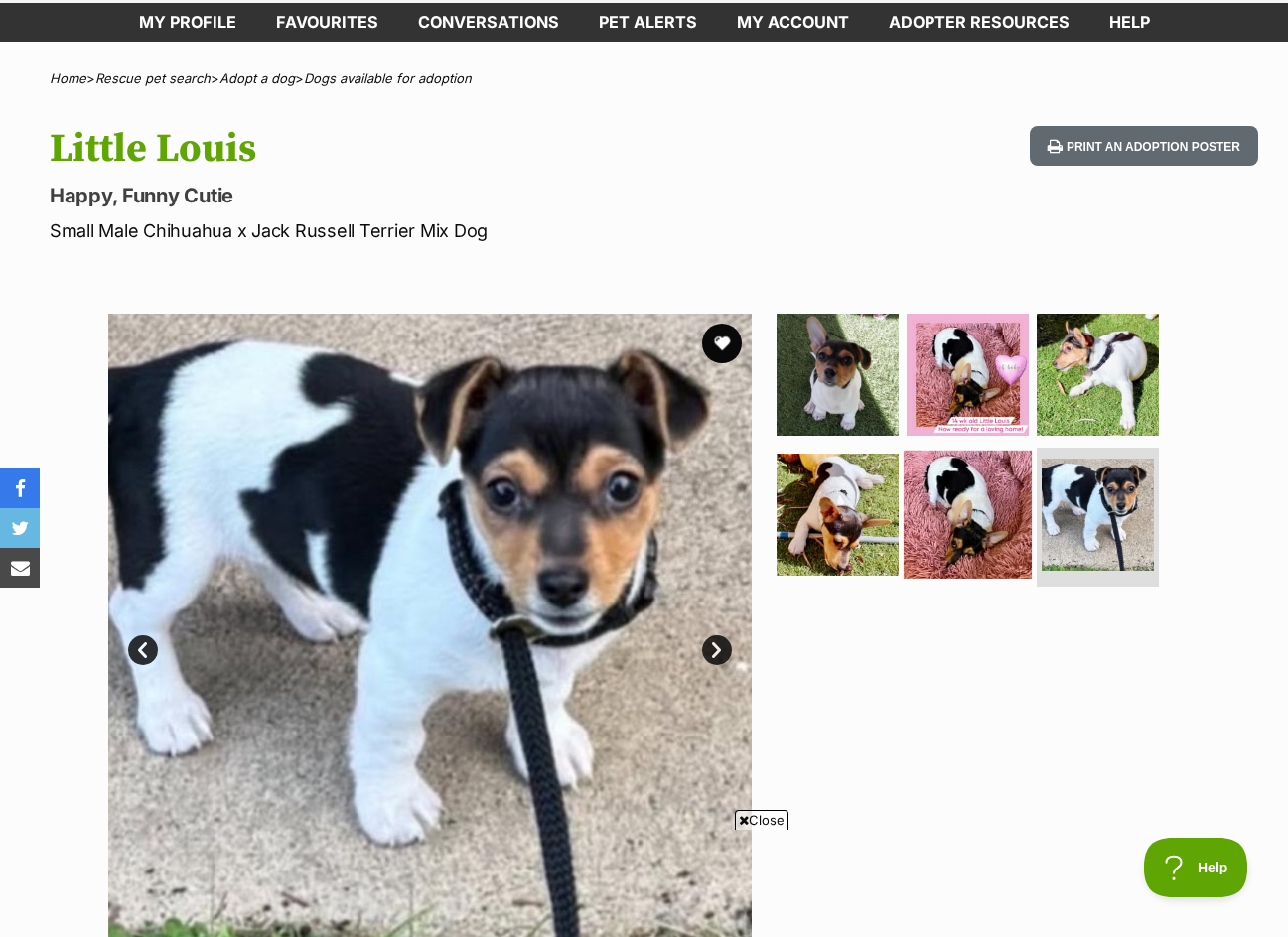 click at bounding box center (967, 514) 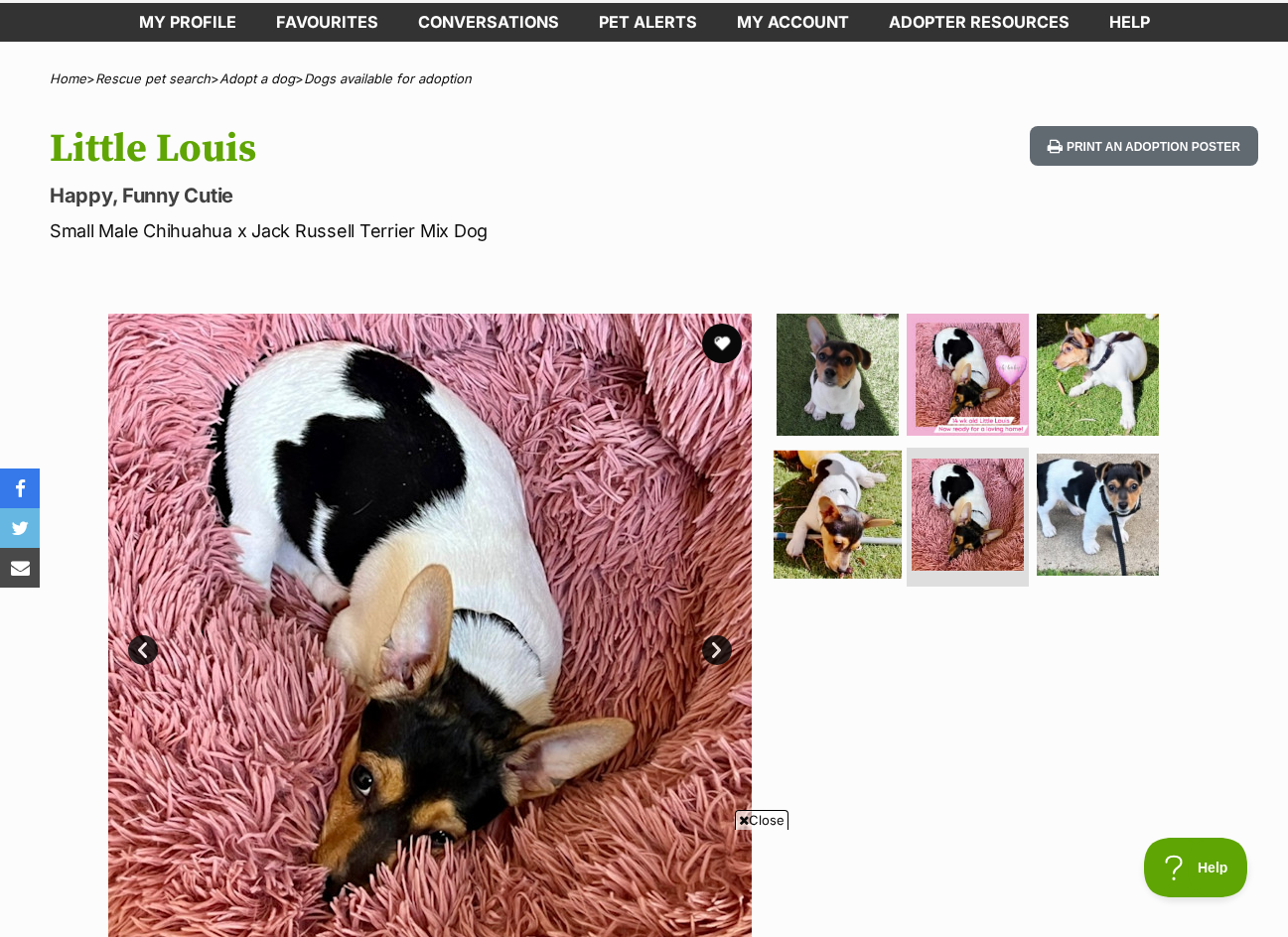 click at bounding box center [837, 514] 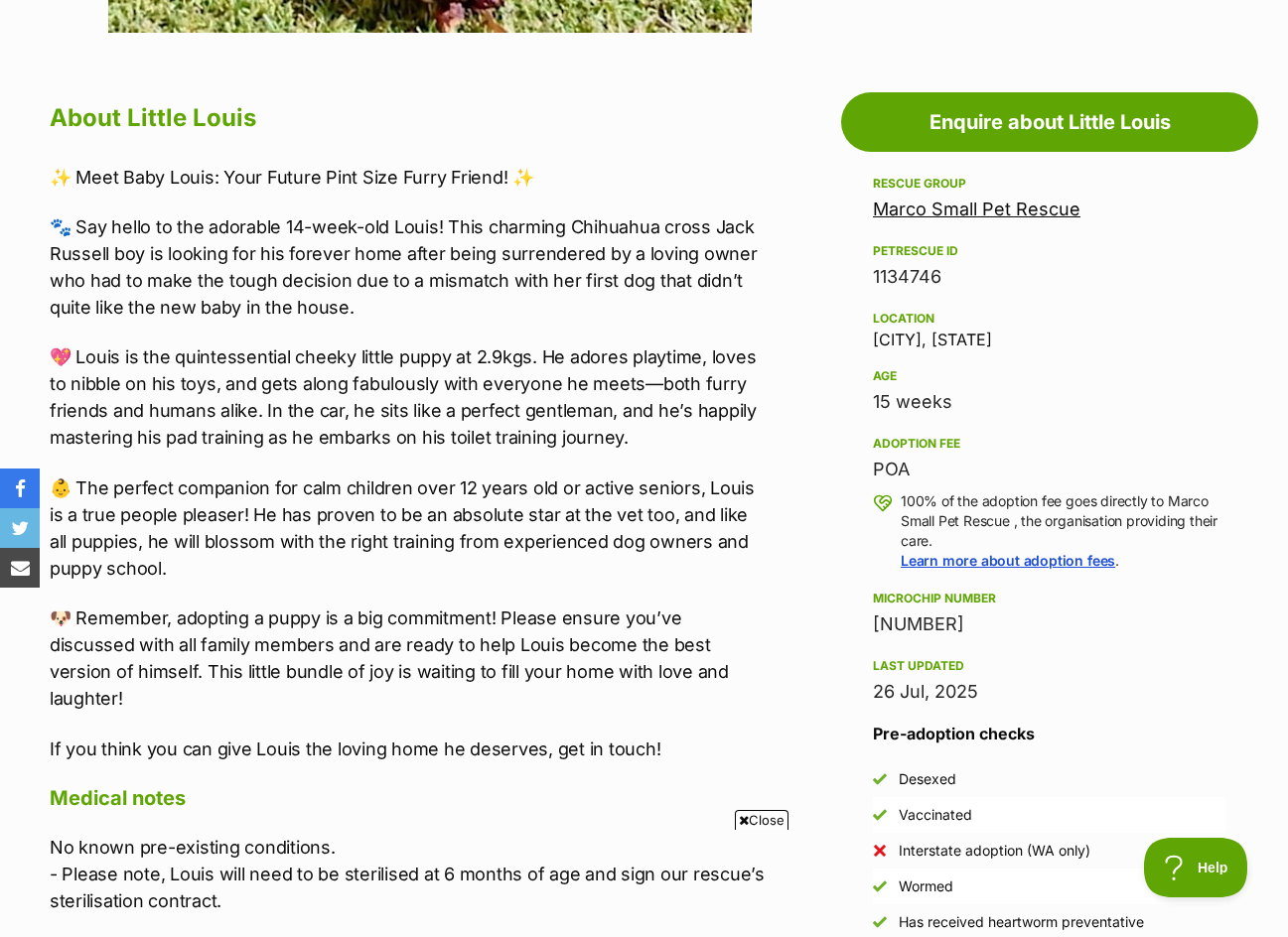 scroll, scrollTop: 993, scrollLeft: 0, axis: vertical 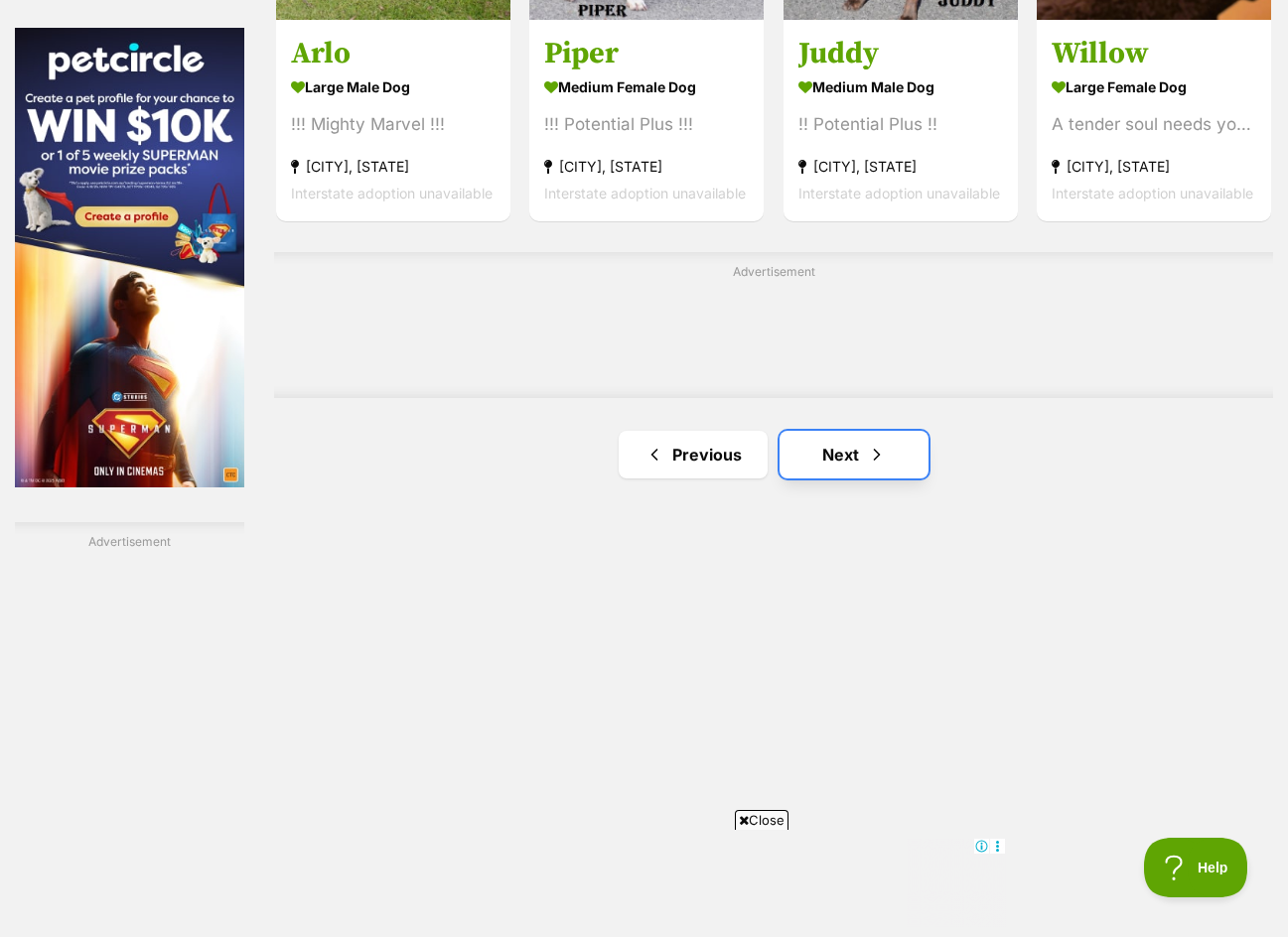 click on "Next" at bounding box center (854, 455) 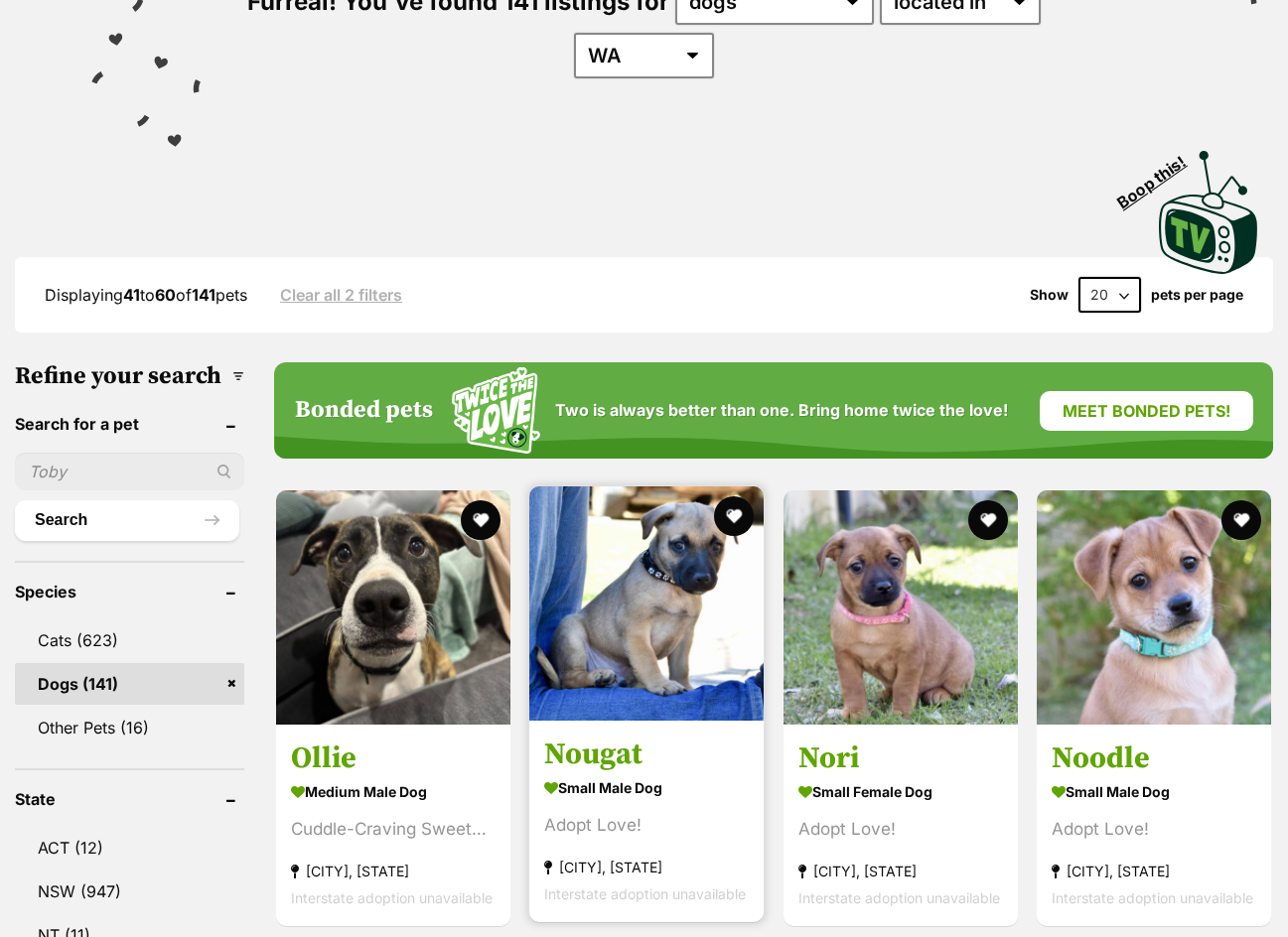 scroll, scrollTop: 596, scrollLeft: 0, axis: vertical 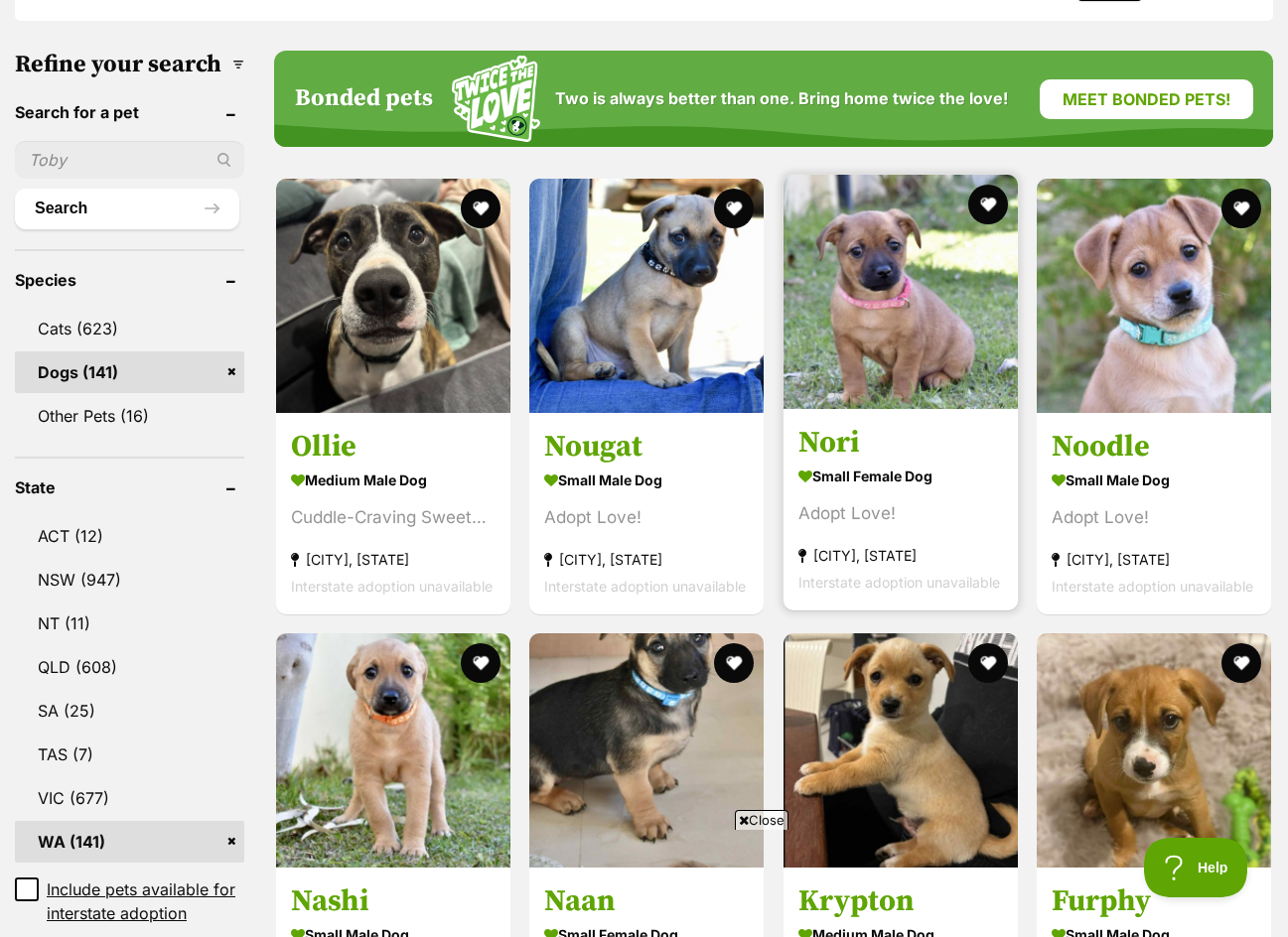 click at bounding box center [901, 292] 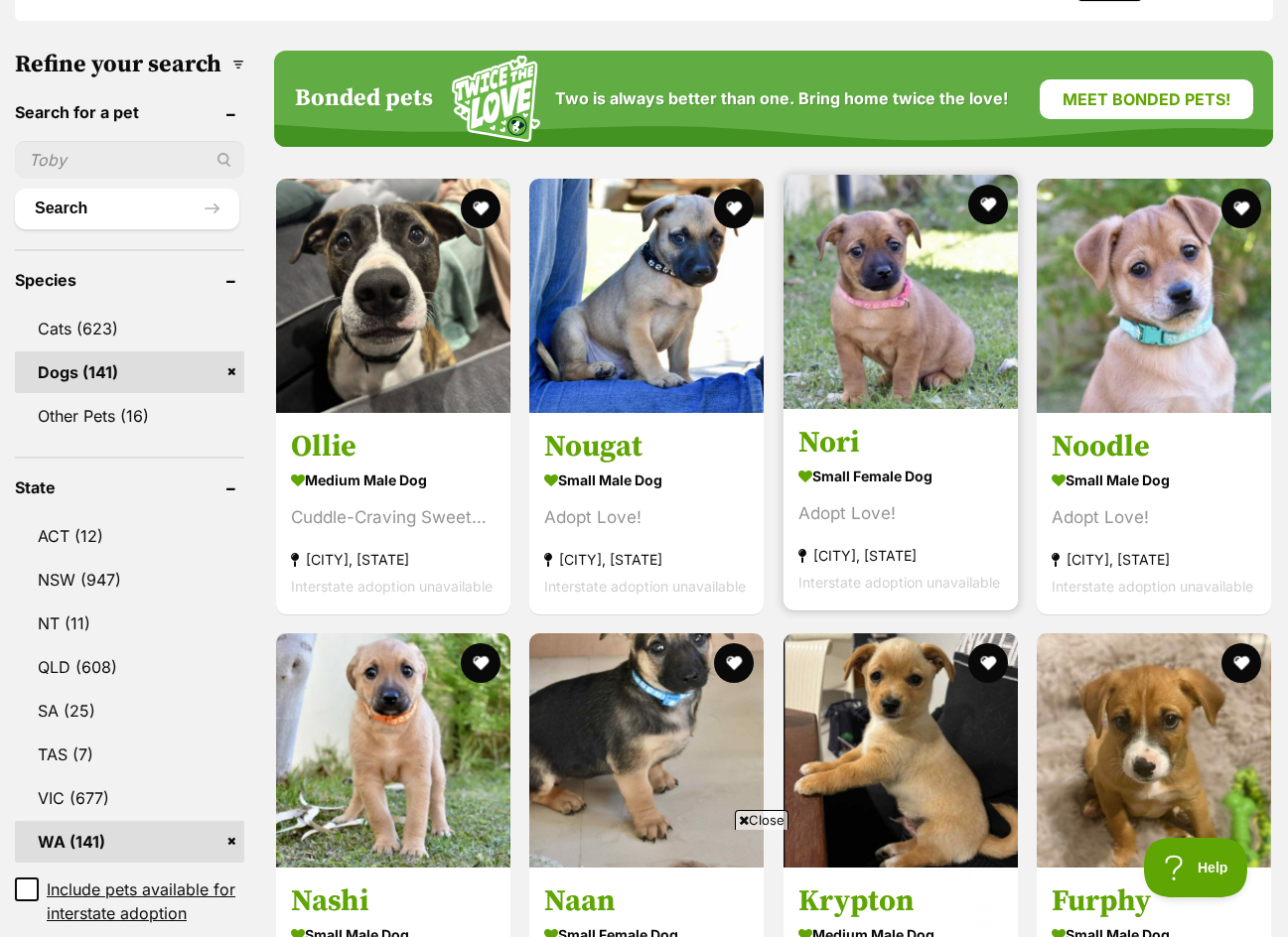 scroll, scrollTop: 0, scrollLeft: 0, axis: both 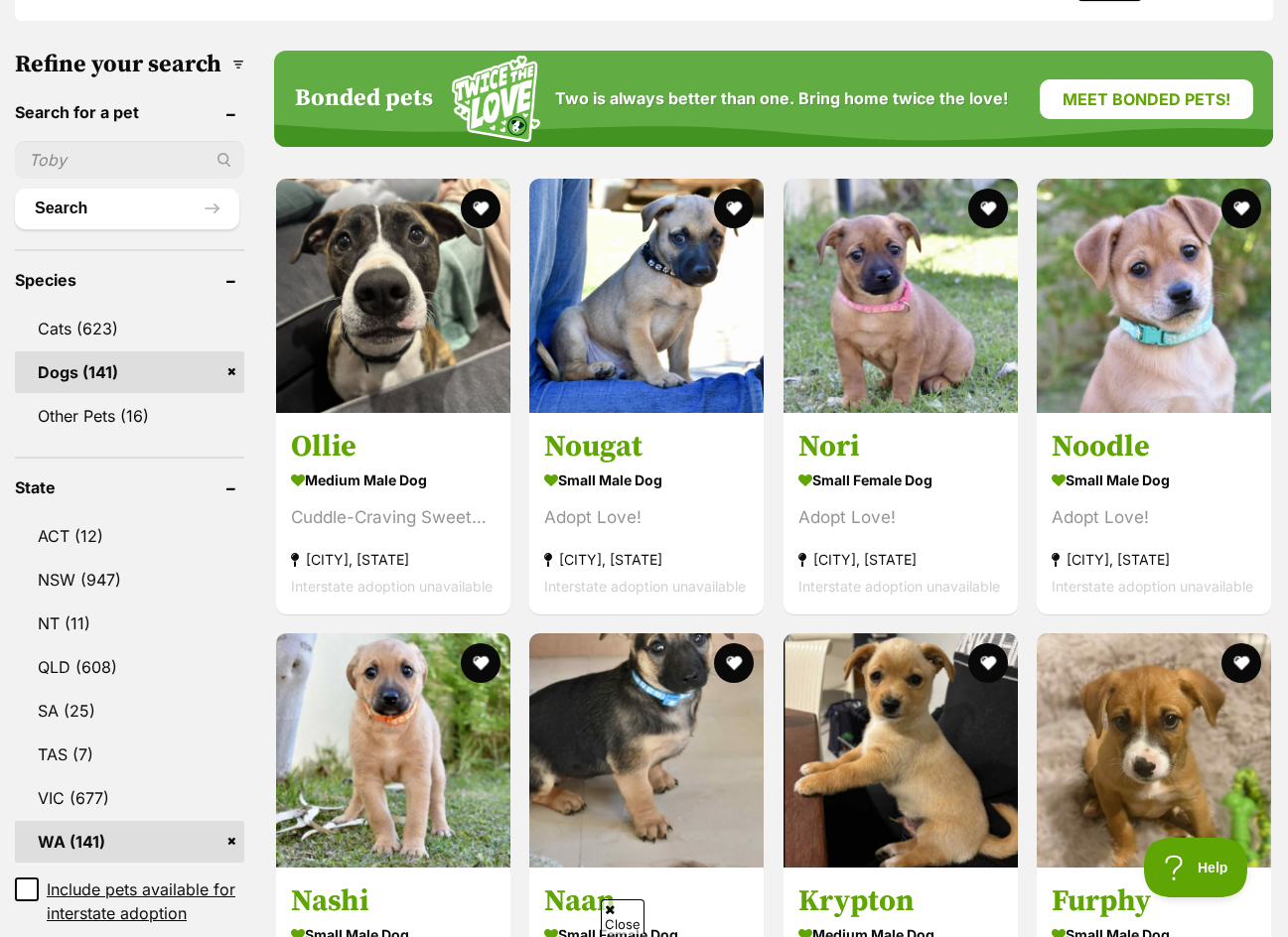 click at bounding box center (1154, 296) 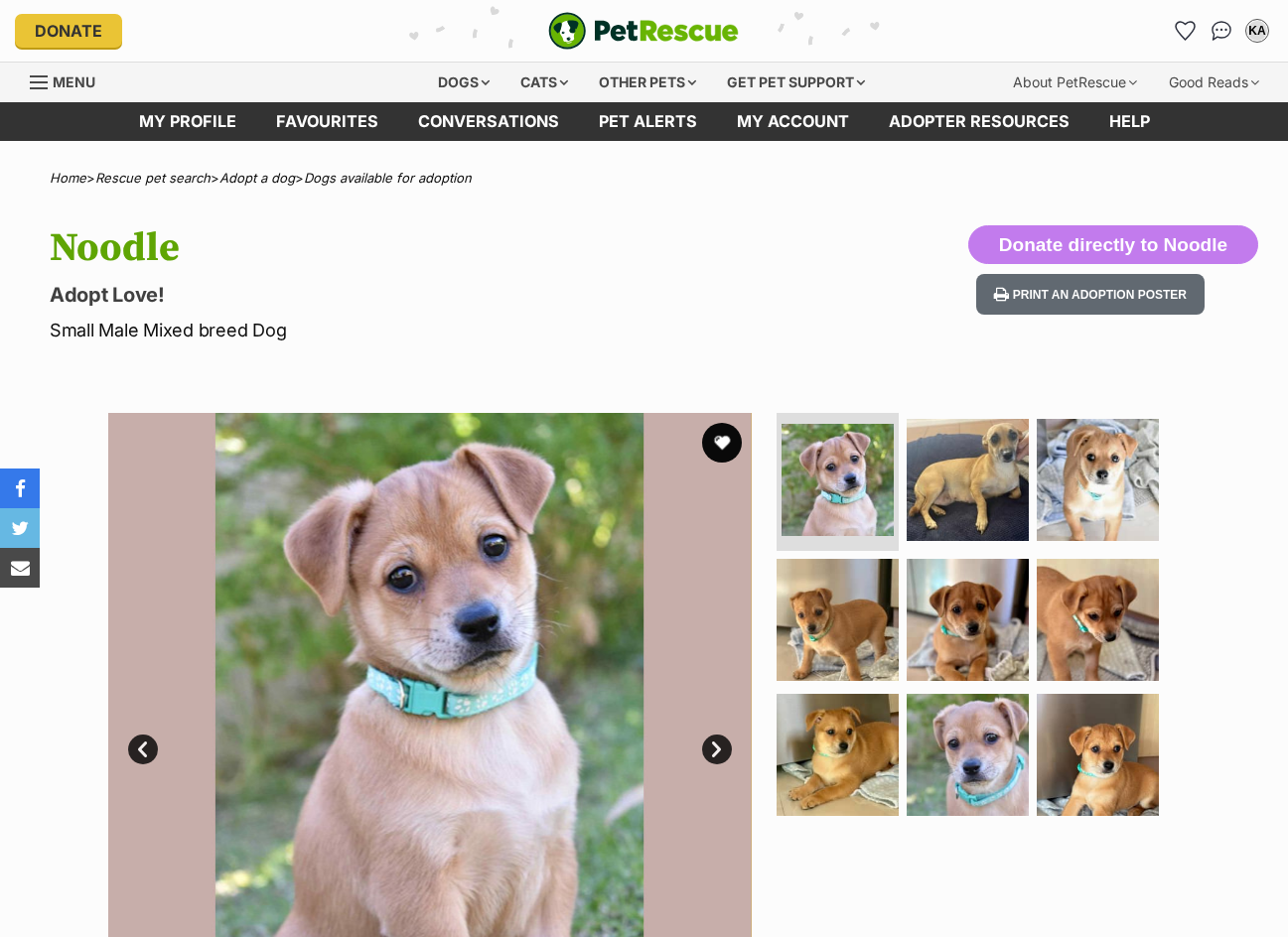 scroll, scrollTop: 0, scrollLeft: 0, axis: both 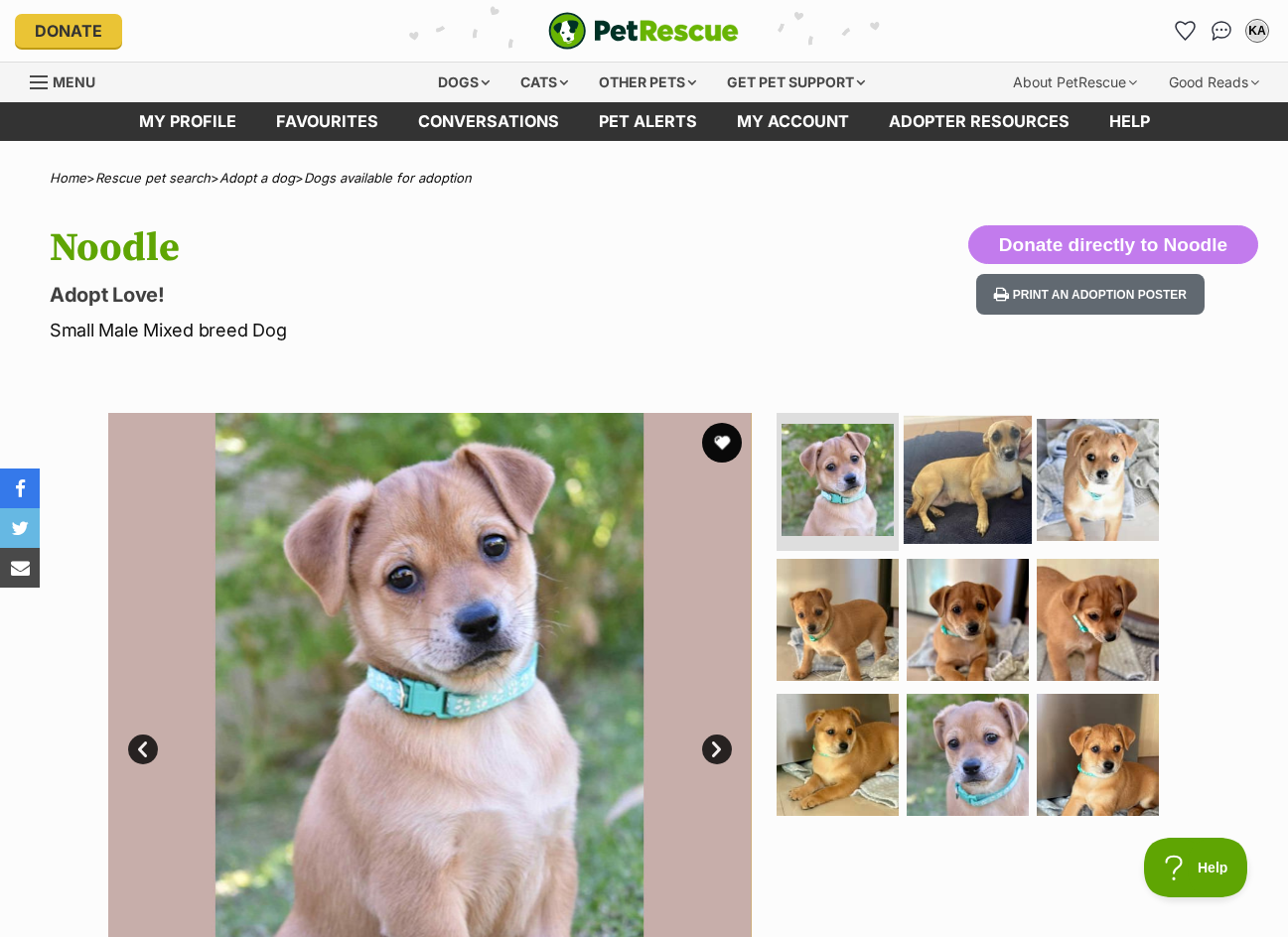 click at bounding box center (967, 478) 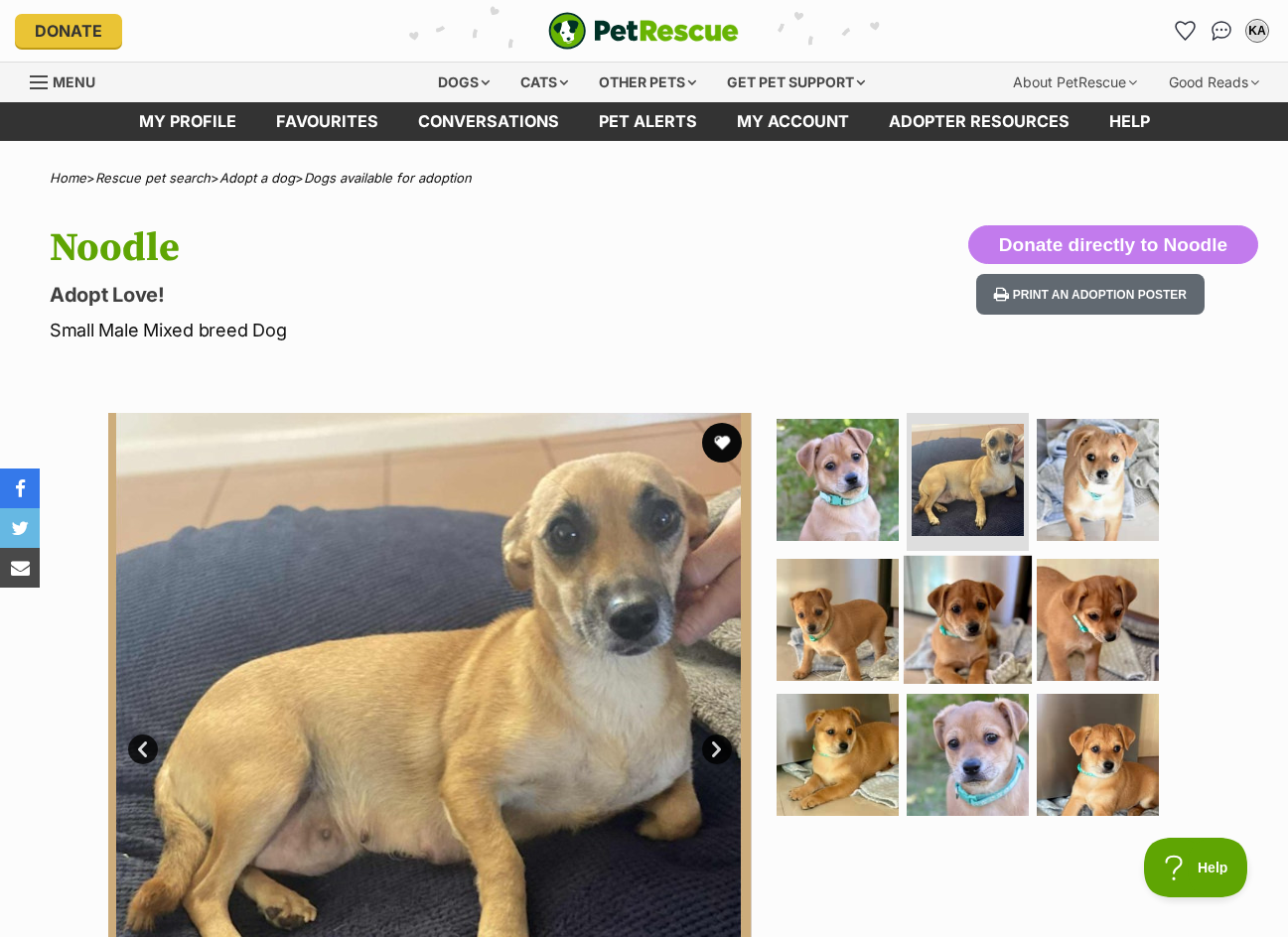 scroll, scrollTop: 0, scrollLeft: 0, axis: both 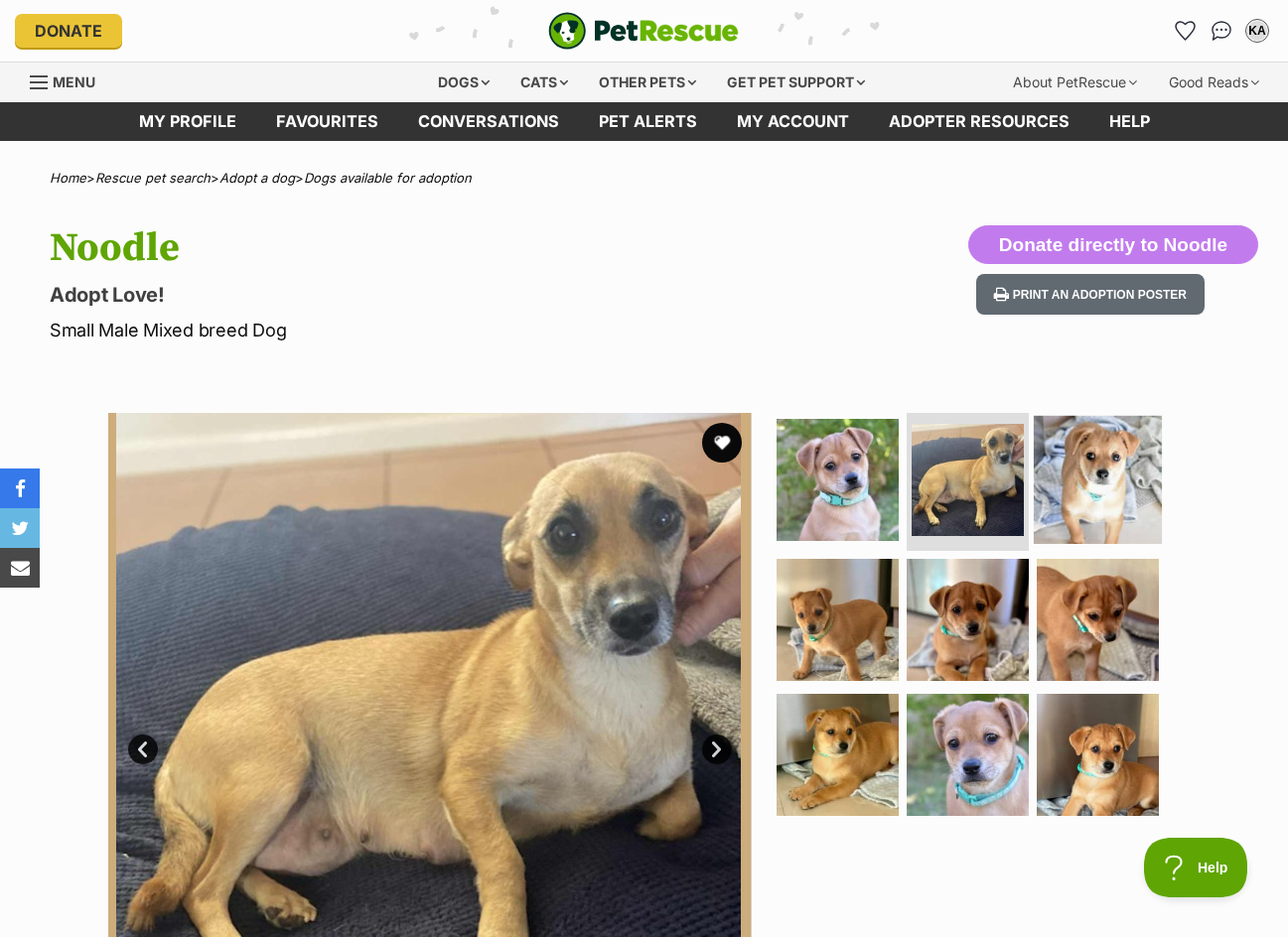 click at bounding box center (1097, 478) 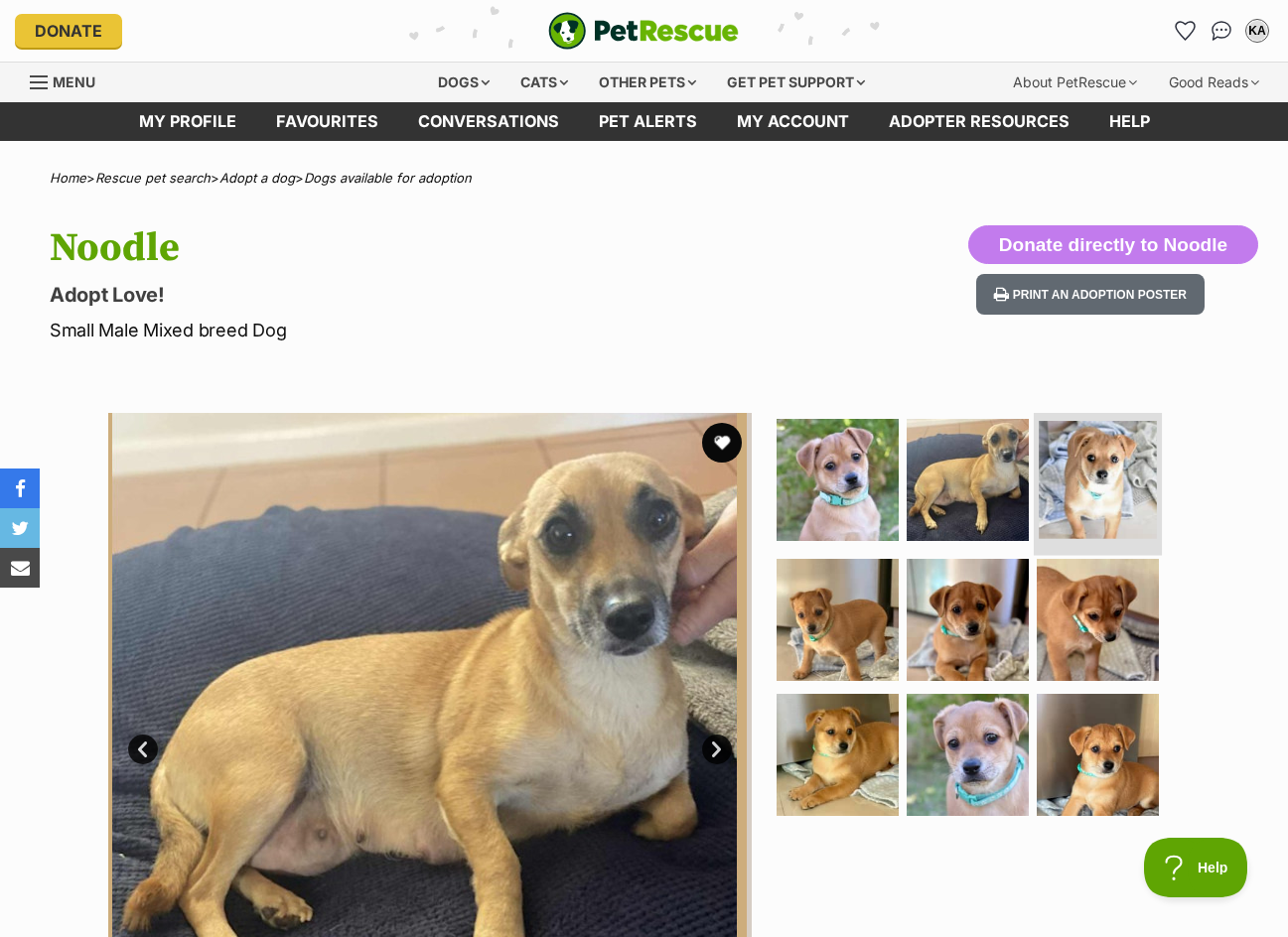 scroll, scrollTop: 0, scrollLeft: 0, axis: both 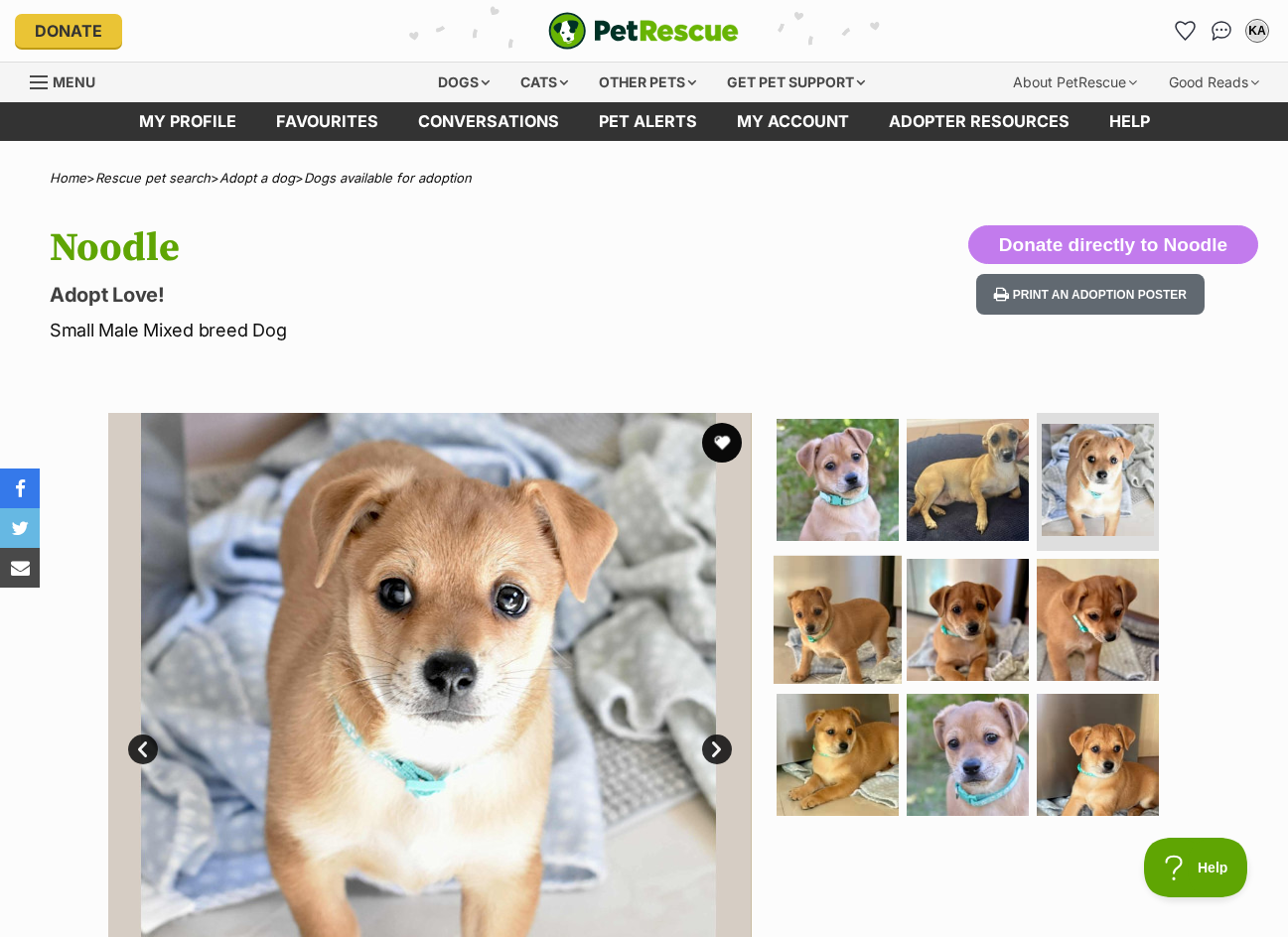 click at bounding box center (837, 619) 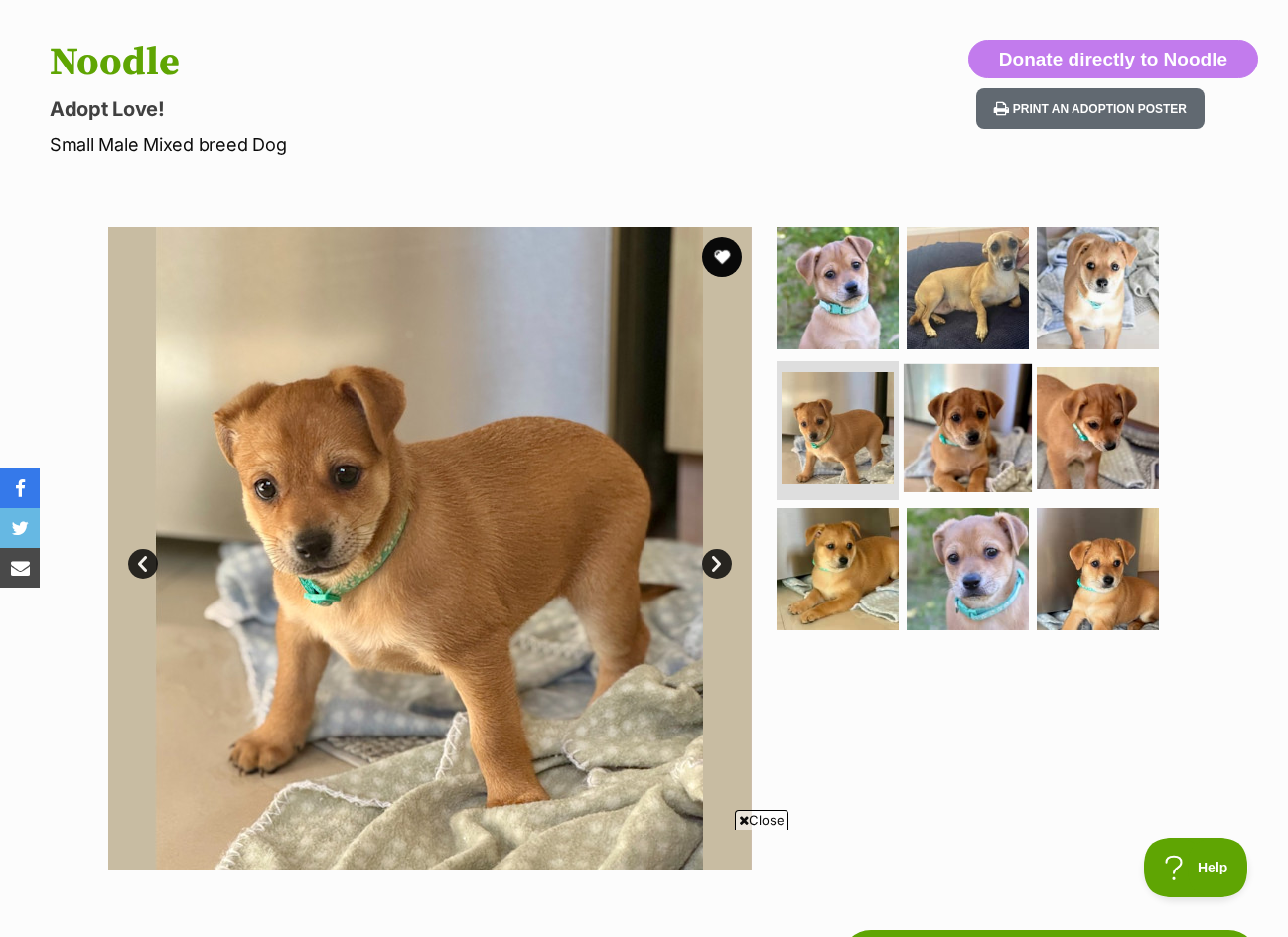 scroll, scrollTop: 199, scrollLeft: 0, axis: vertical 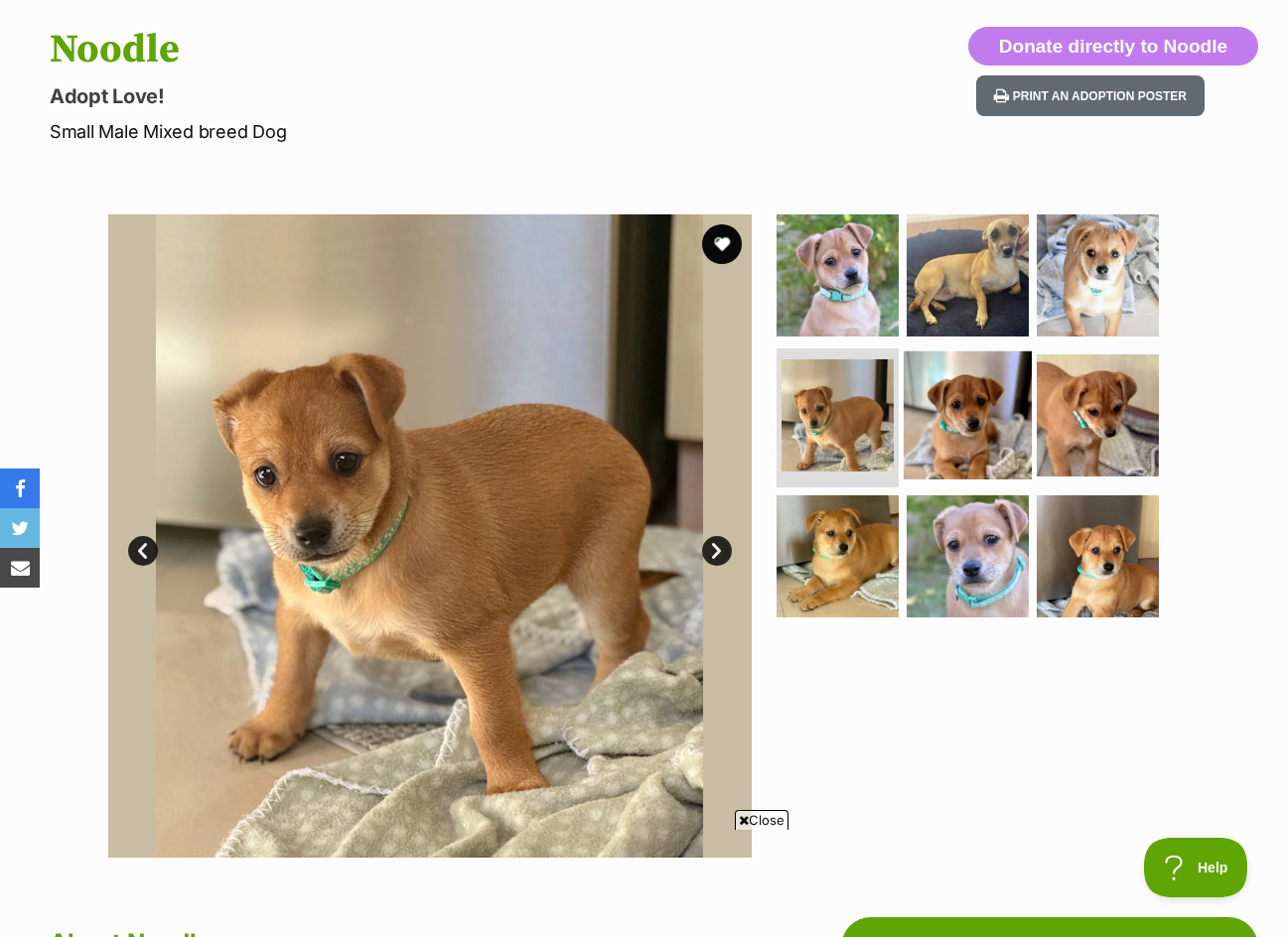 click at bounding box center [967, 415] 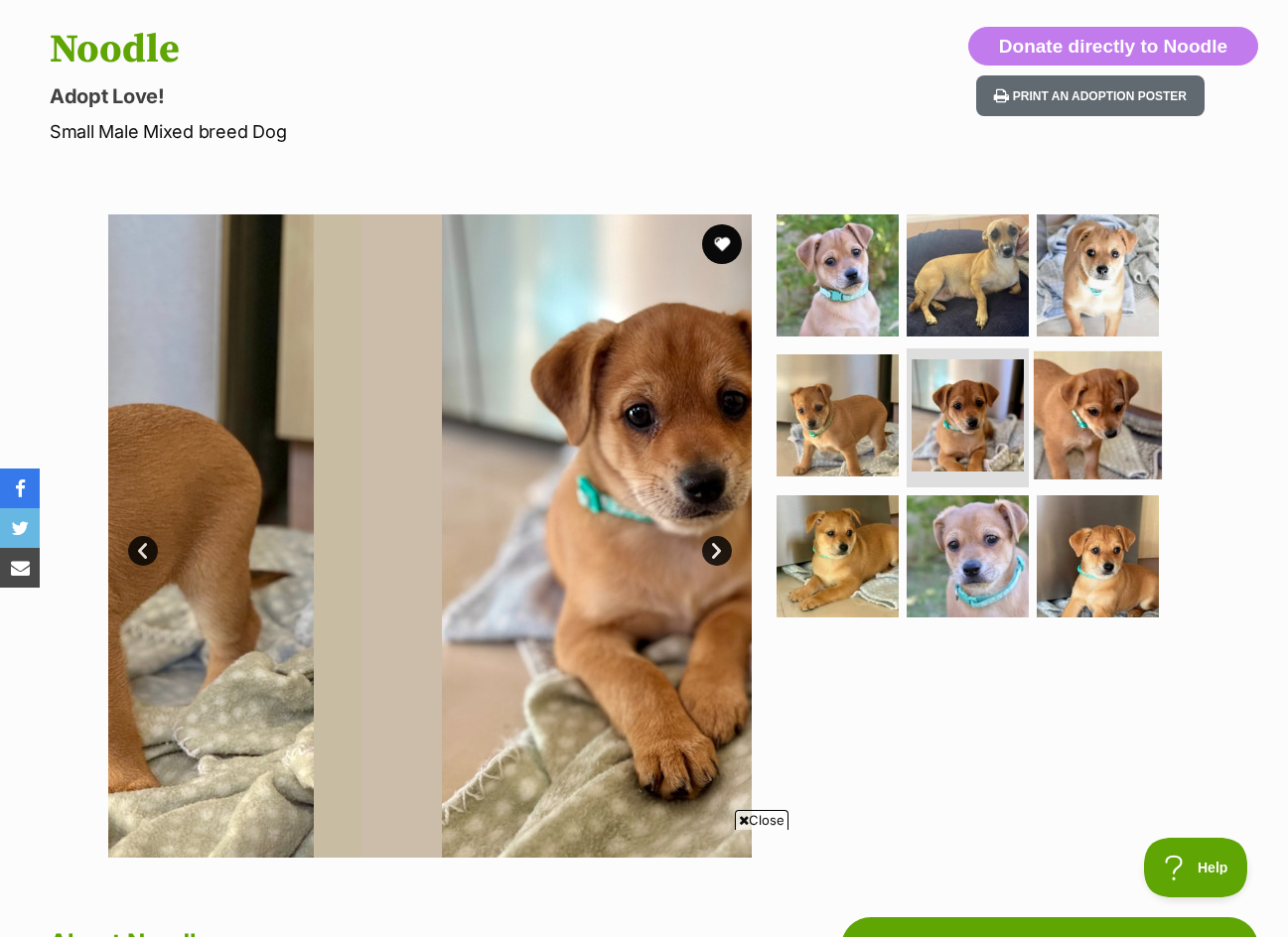 scroll, scrollTop: 0, scrollLeft: 0, axis: both 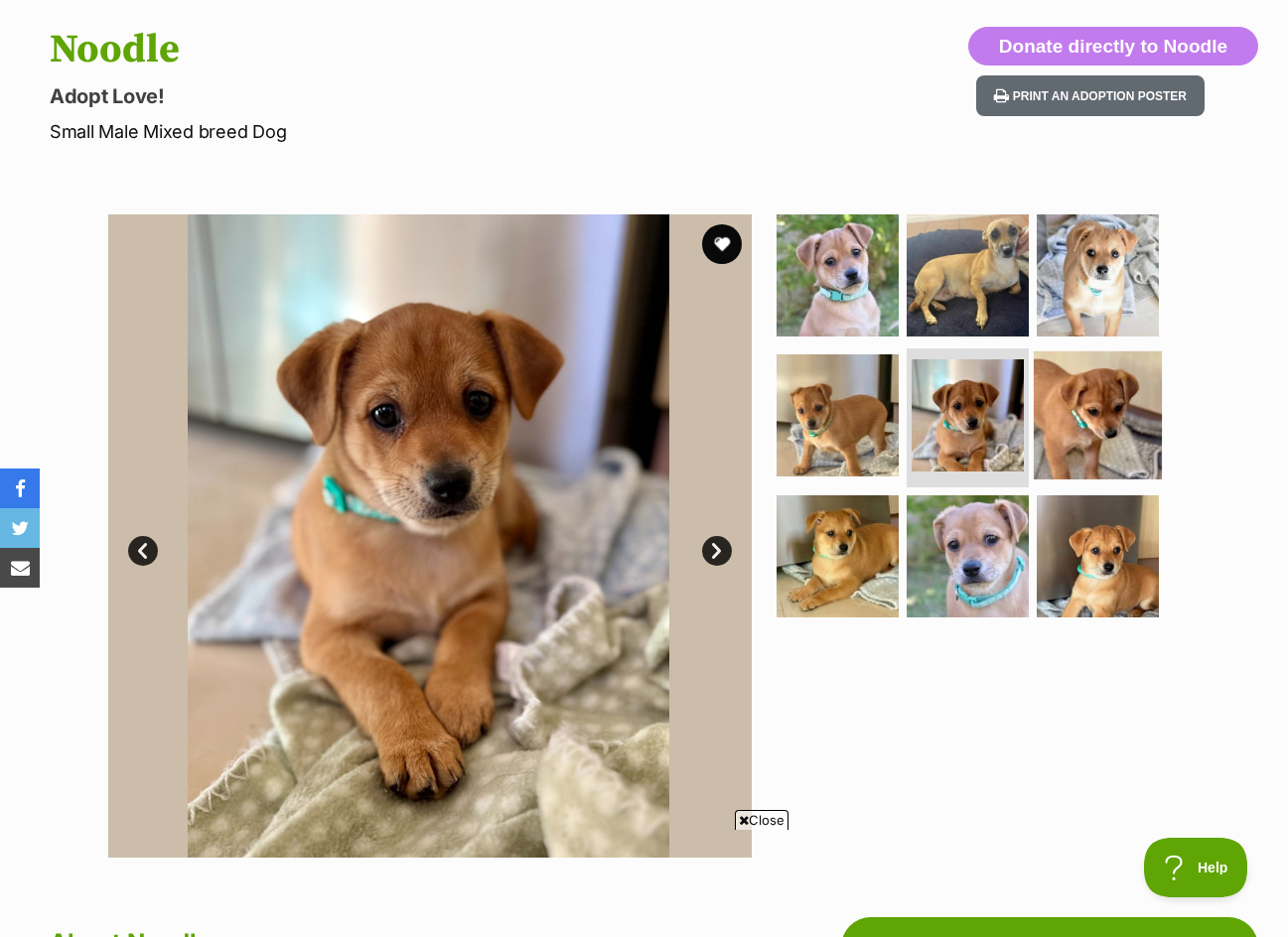 click at bounding box center [1097, 415] 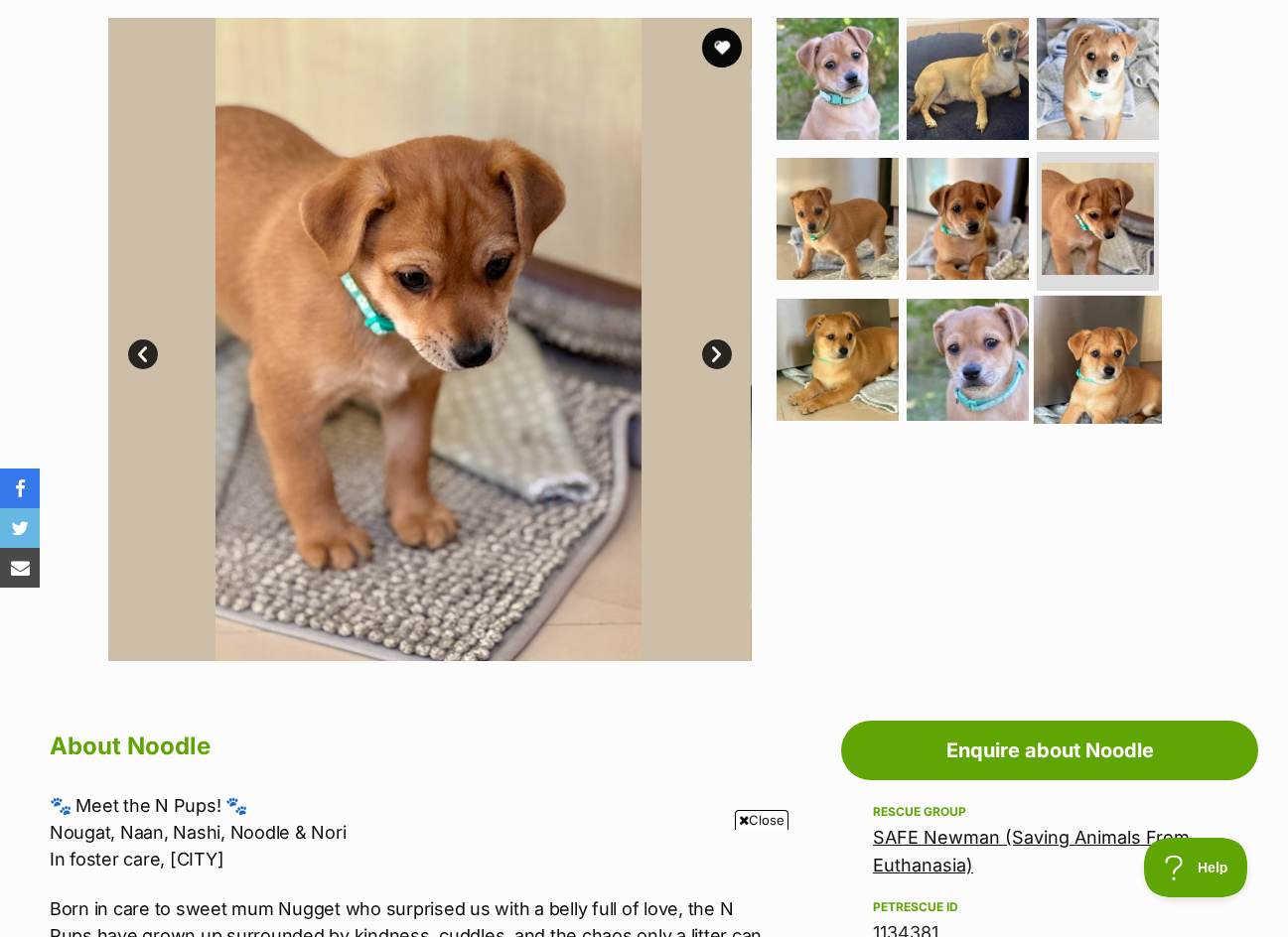 scroll, scrollTop: 397, scrollLeft: 0, axis: vertical 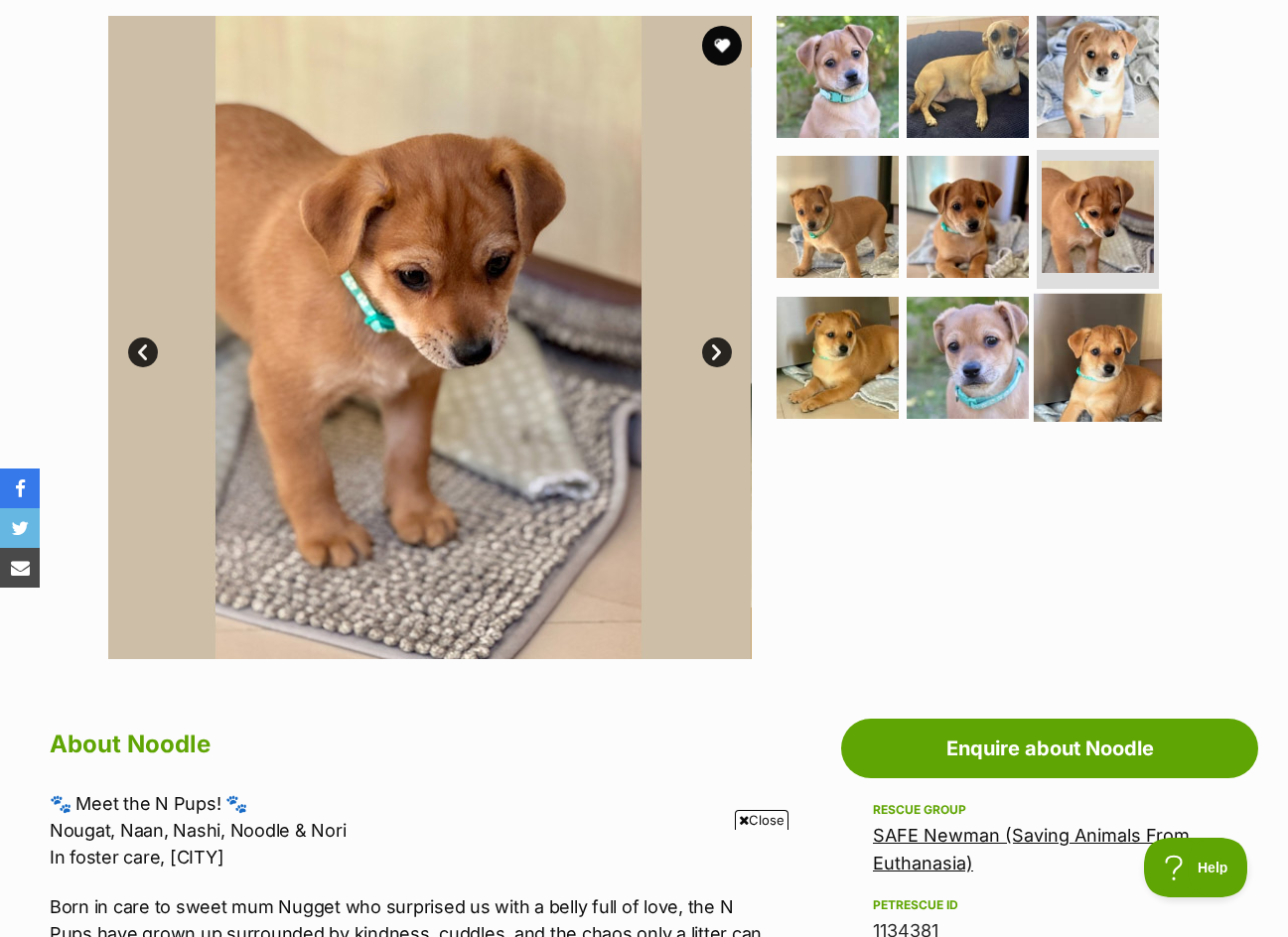 click at bounding box center [1097, 357] 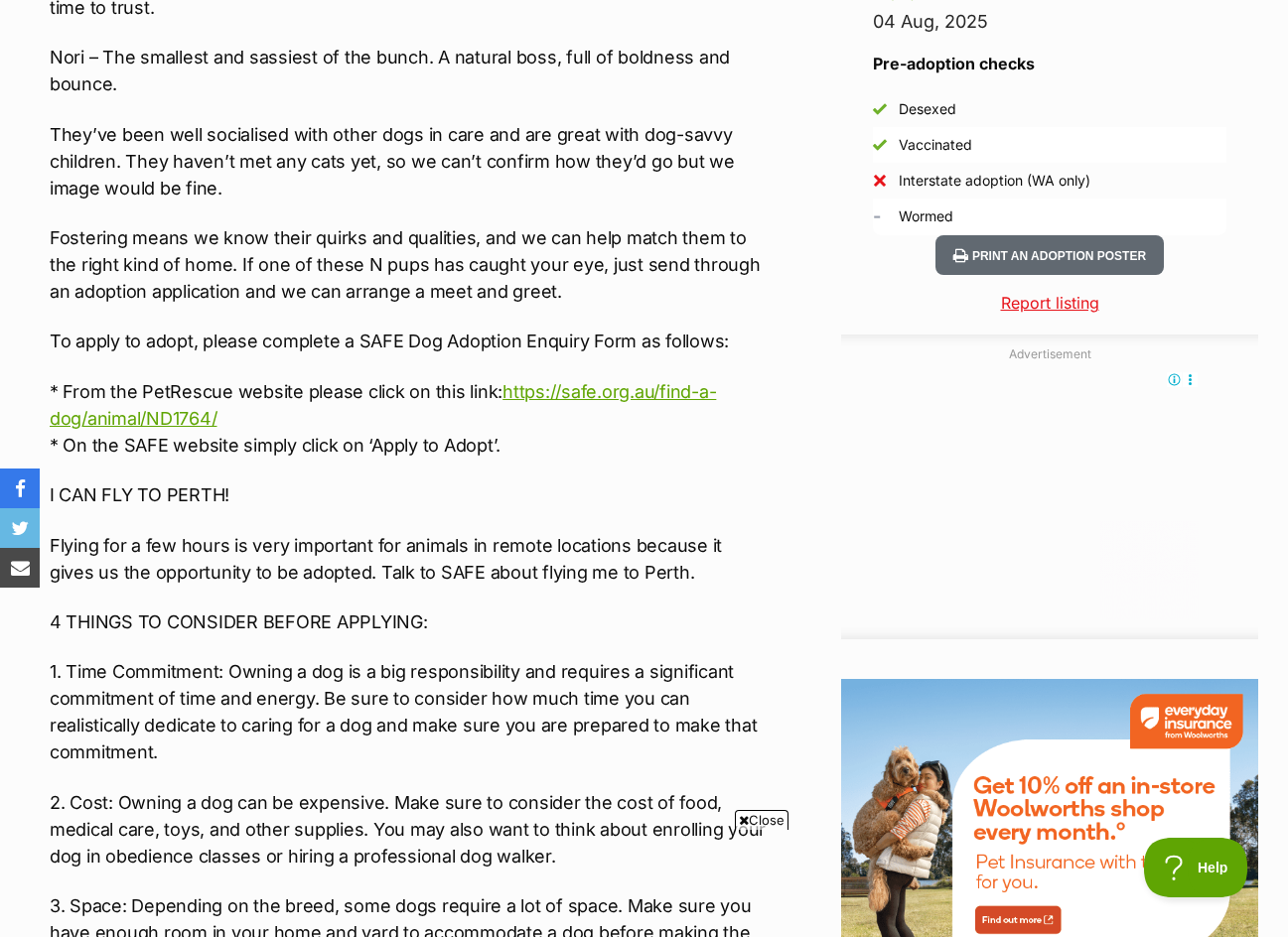 scroll, scrollTop: 1687, scrollLeft: 0, axis: vertical 